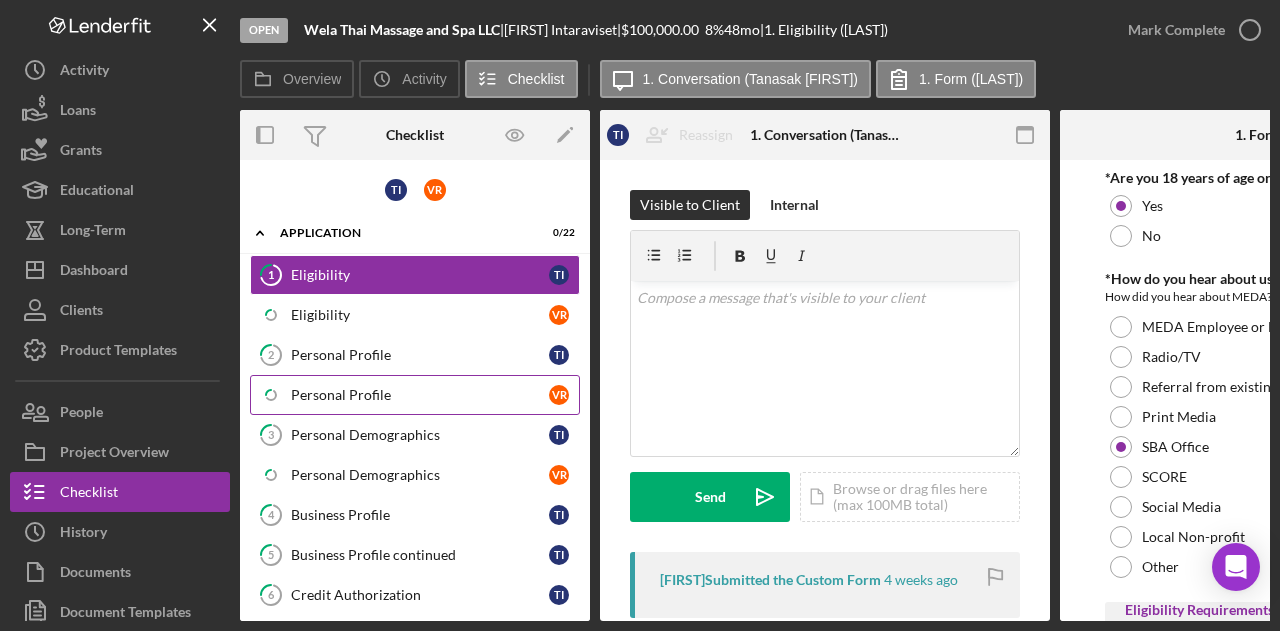 scroll, scrollTop: 0, scrollLeft: 0, axis: both 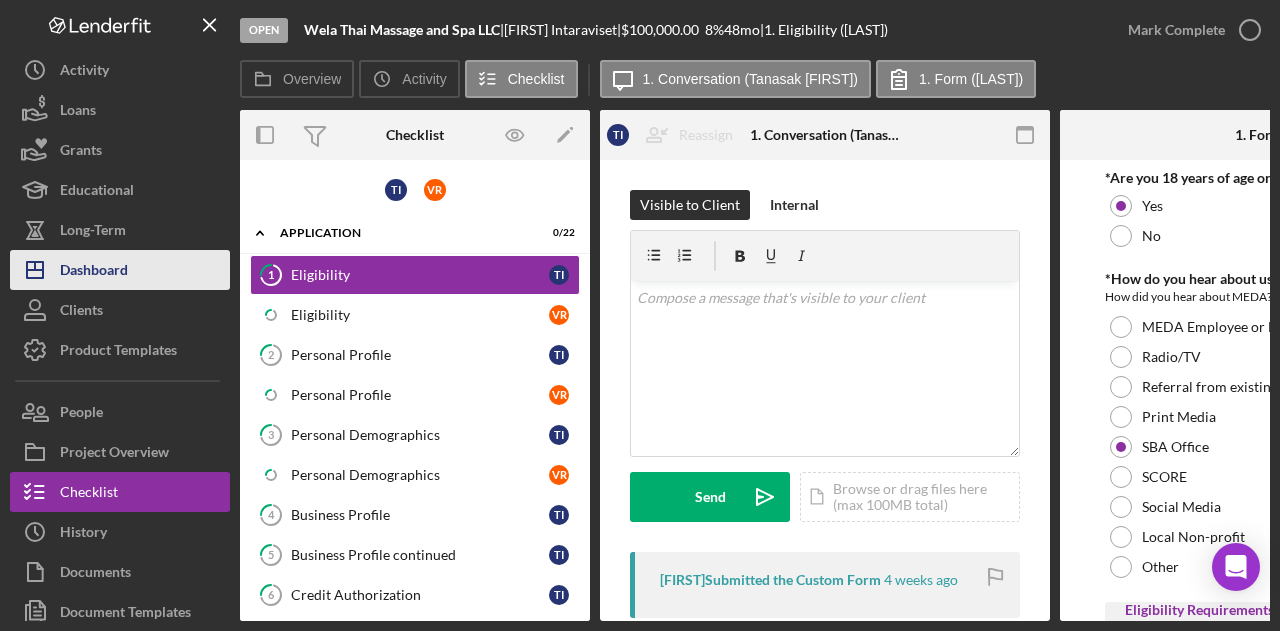 click on "Dashboard" at bounding box center [94, 272] 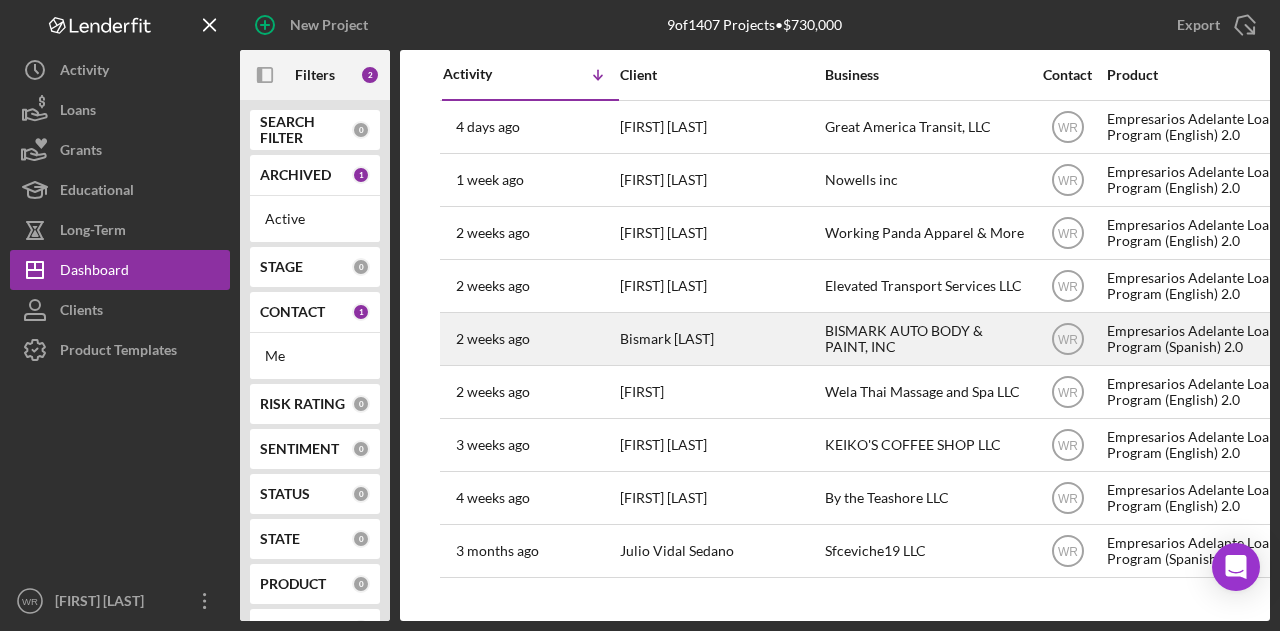 click on "Bismark [LAST]" at bounding box center [720, 339] 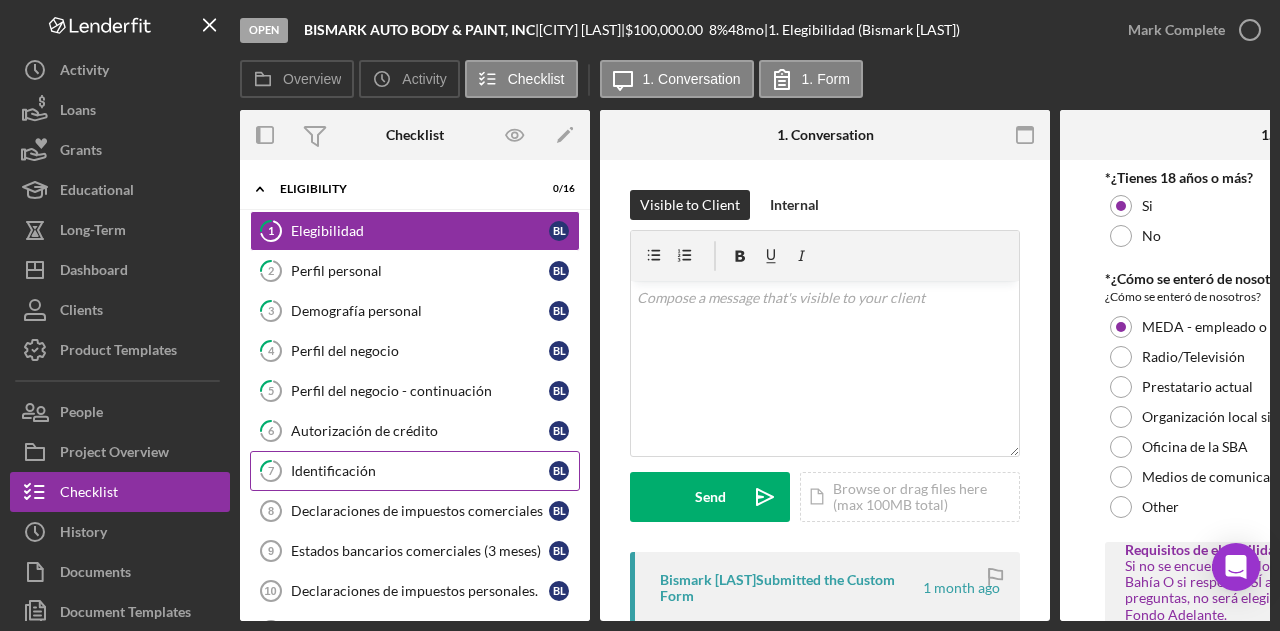 click on "Identificación" at bounding box center (420, 471) 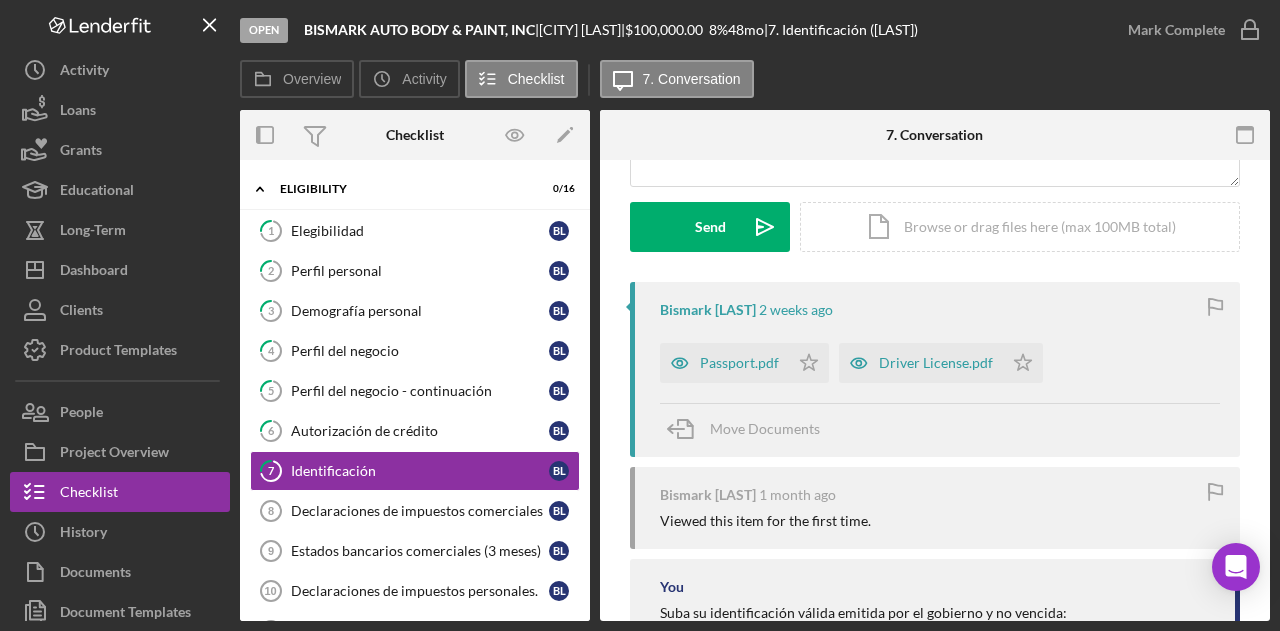scroll, scrollTop: 300, scrollLeft: 0, axis: vertical 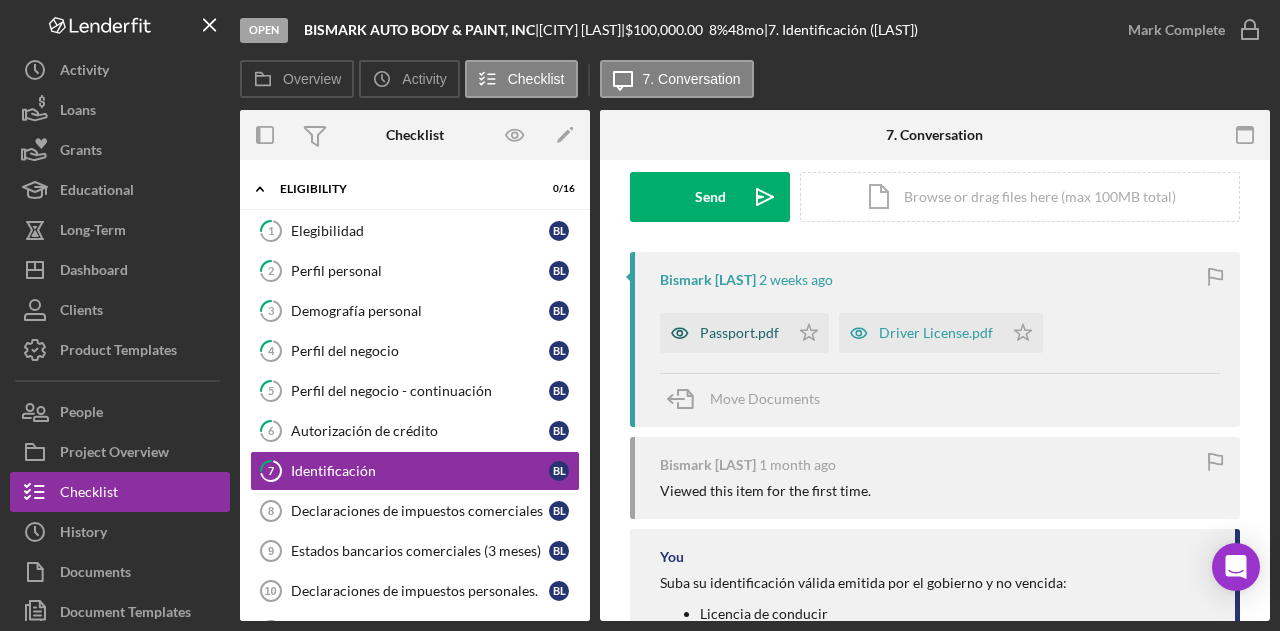 click on "Passport.pdf" at bounding box center (739, 333) 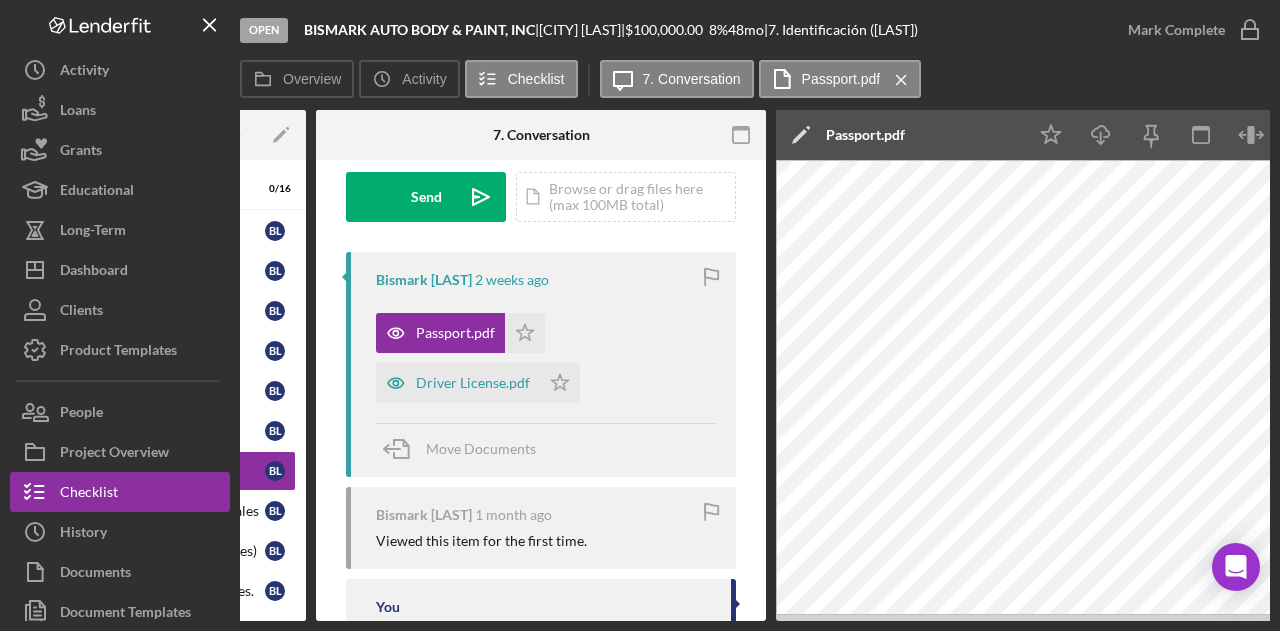 scroll, scrollTop: 0, scrollLeft: 284, axis: horizontal 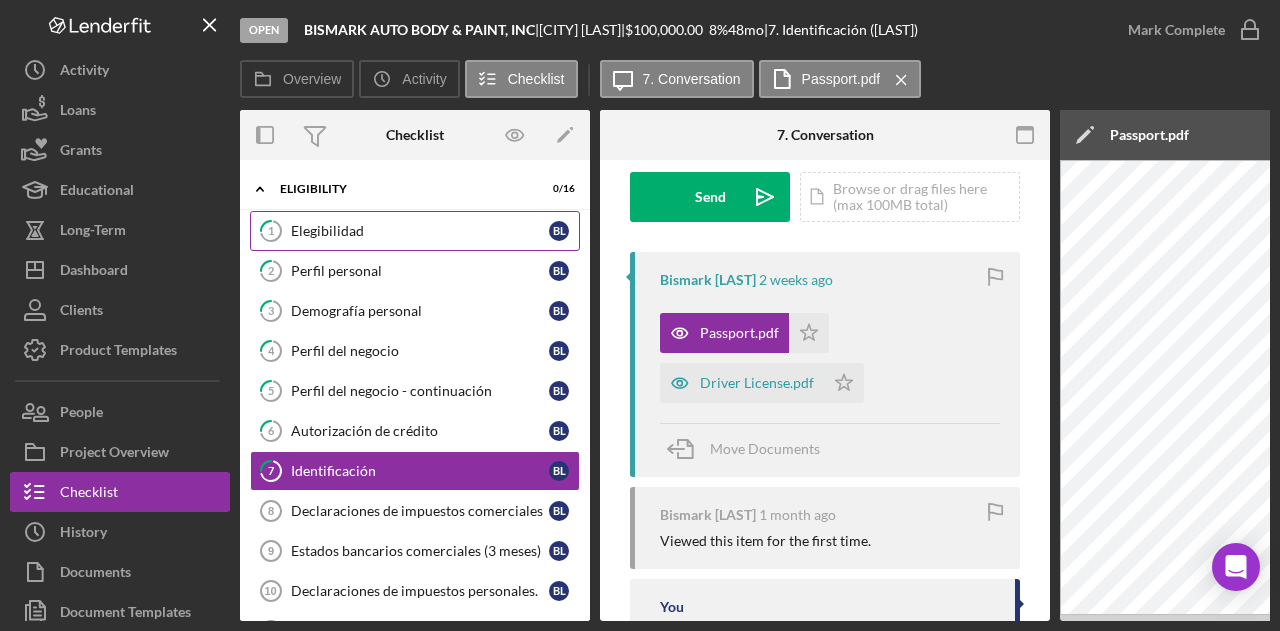 click on "Elegibilidad" at bounding box center (420, 231) 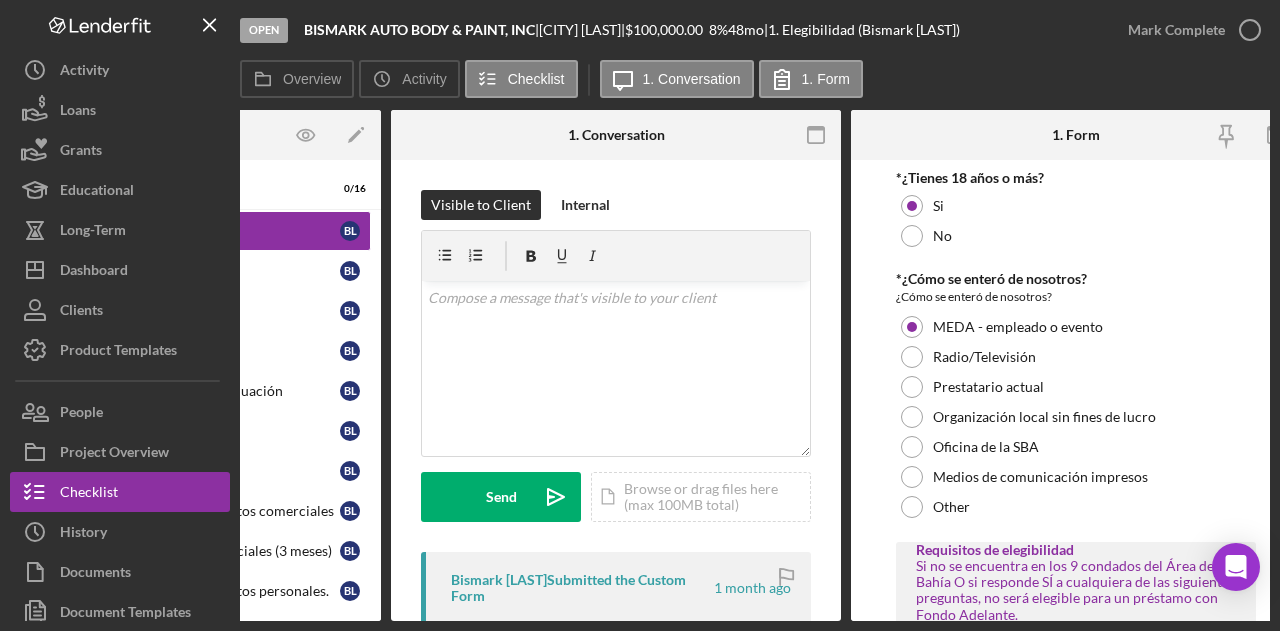 scroll, scrollTop: 0, scrollLeft: 240, axis: horizontal 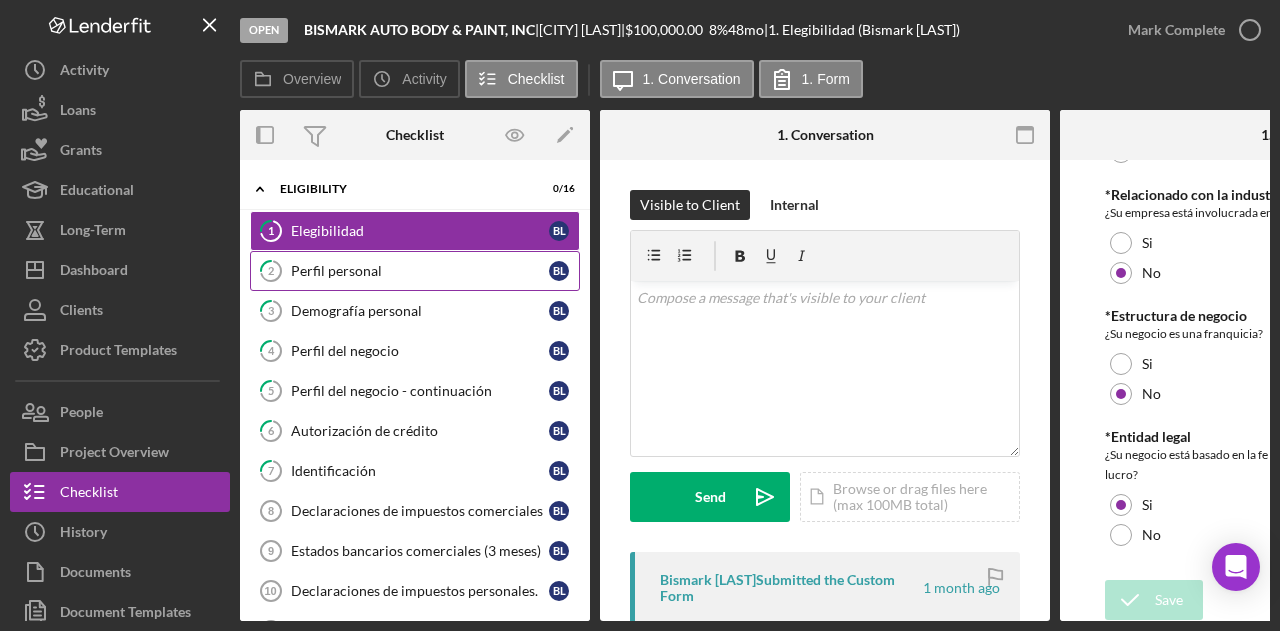 click on "Perfil personal" at bounding box center [420, 271] 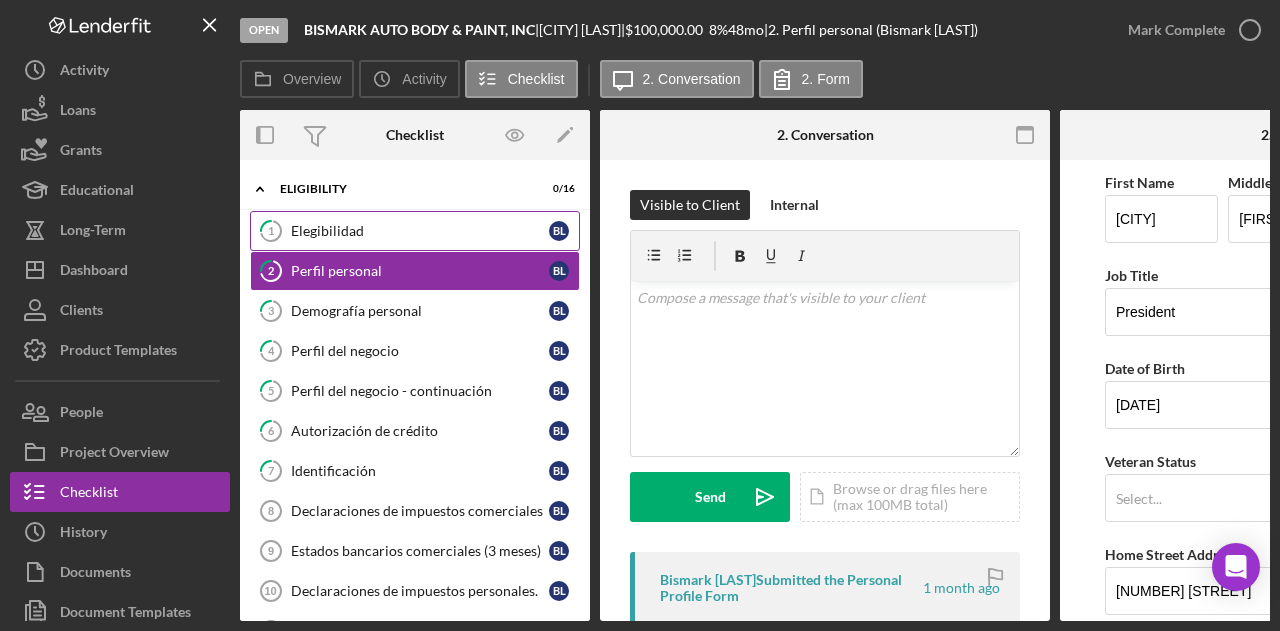 click on "Elegibilidad" at bounding box center (420, 231) 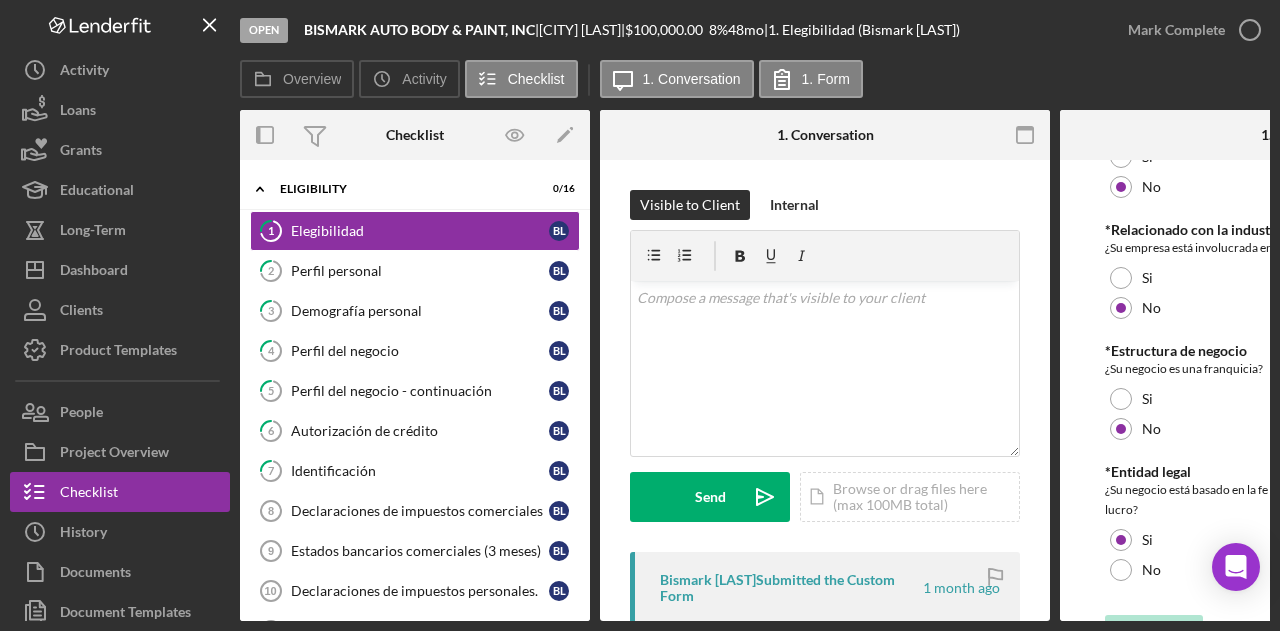 scroll, scrollTop: 988, scrollLeft: 0, axis: vertical 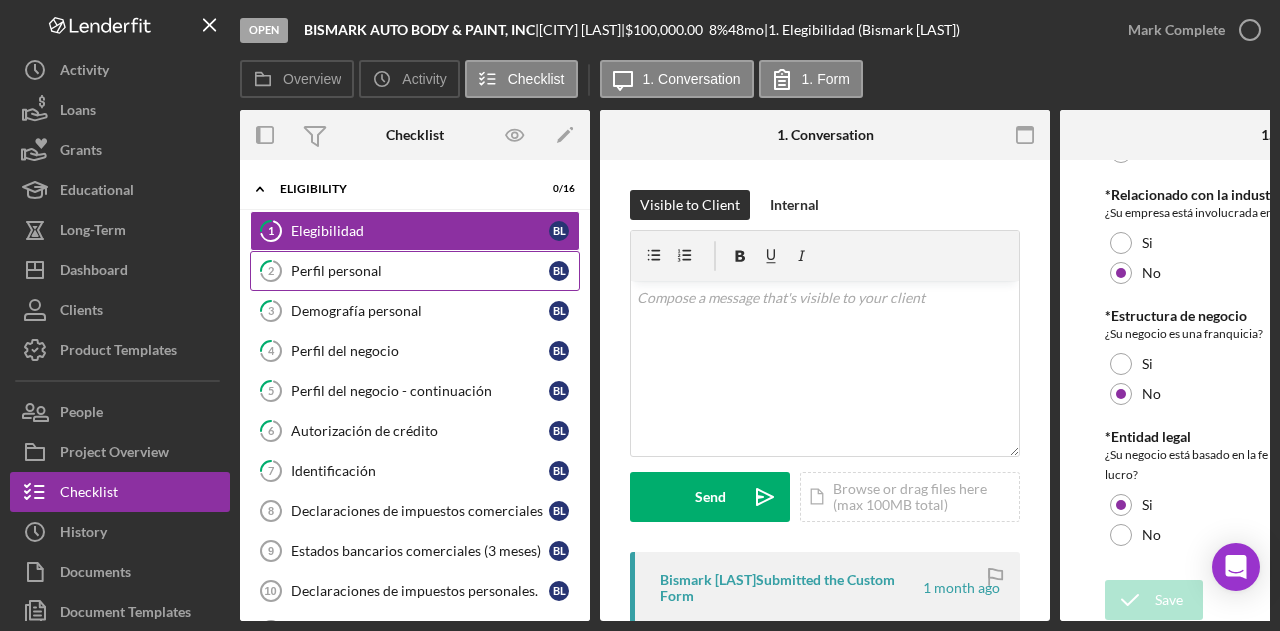 click on "Perfil personal" at bounding box center [420, 271] 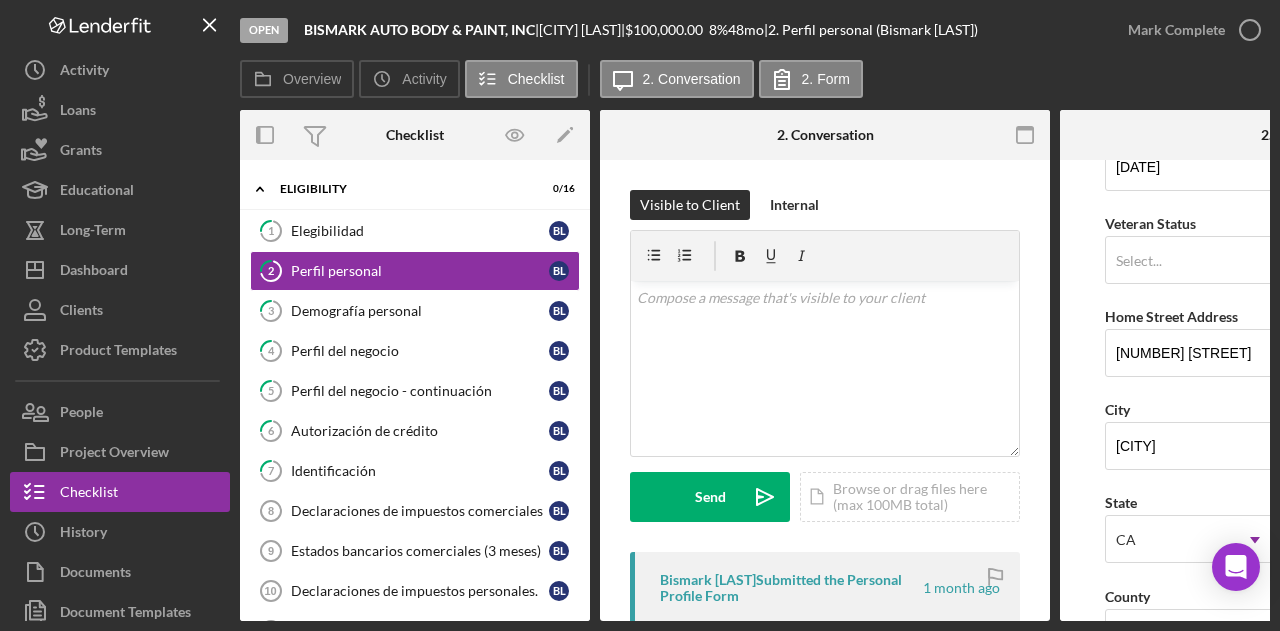 scroll, scrollTop: 400, scrollLeft: 0, axis: vertical 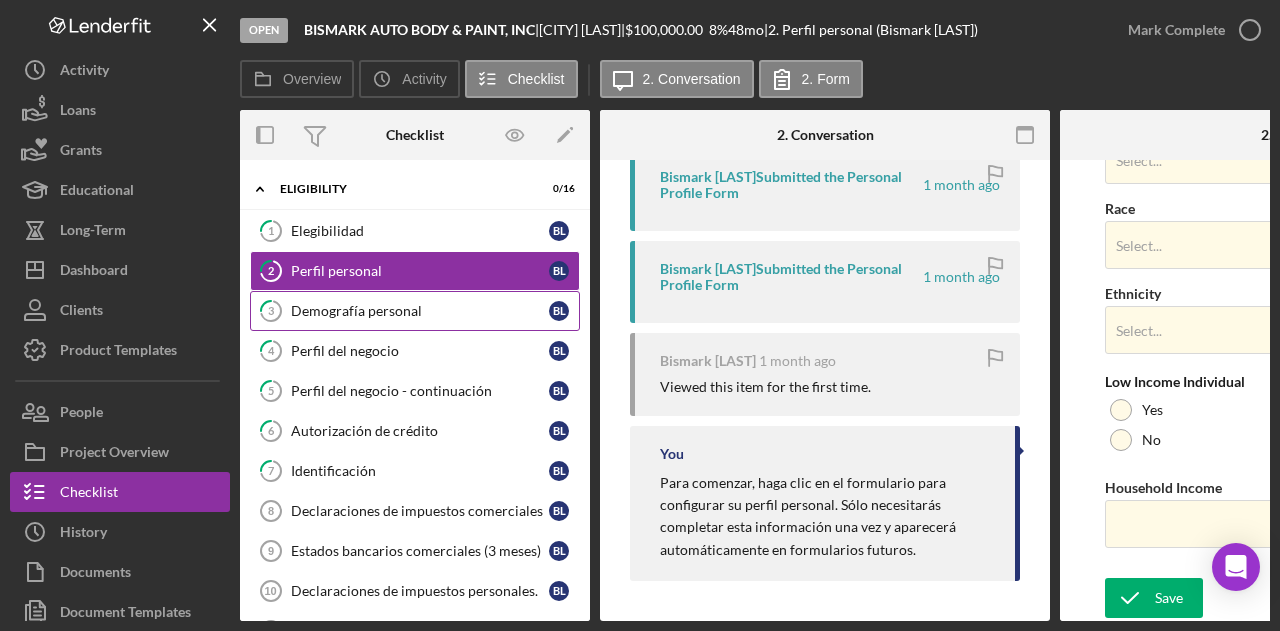 click on "Demografía personal" at bounding box center [420, 311] 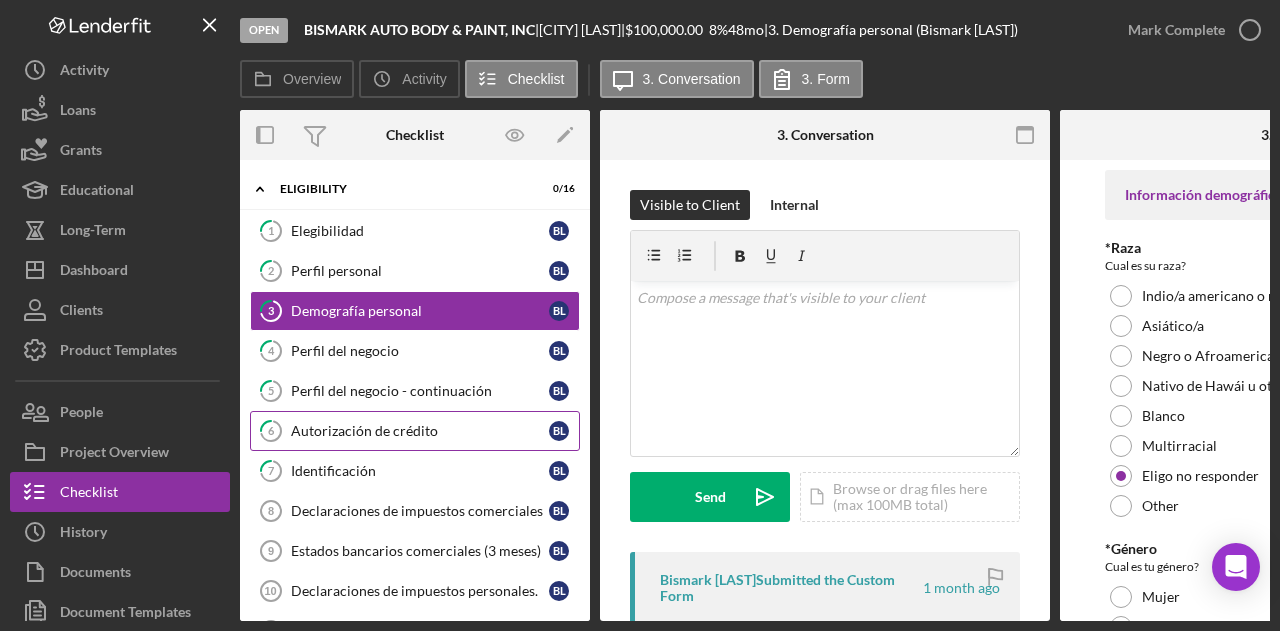 click on "Autorización de crédito" at bounding box center (420, 431) 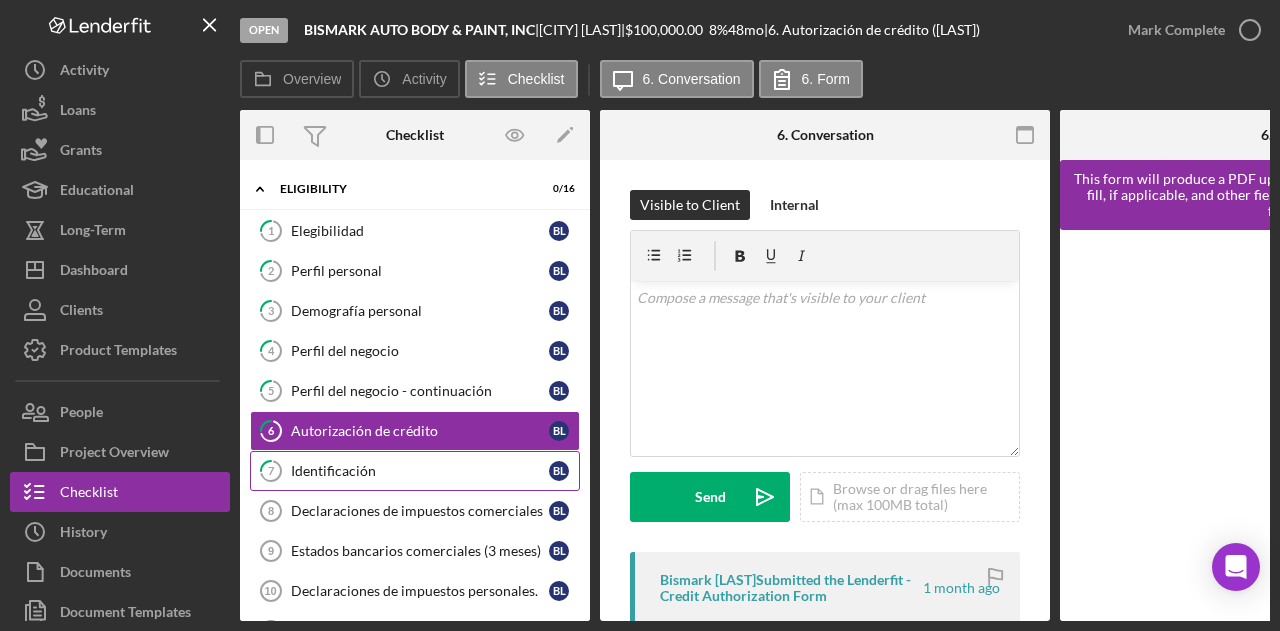 click on "Identificación" at bounding box center [420, 471] 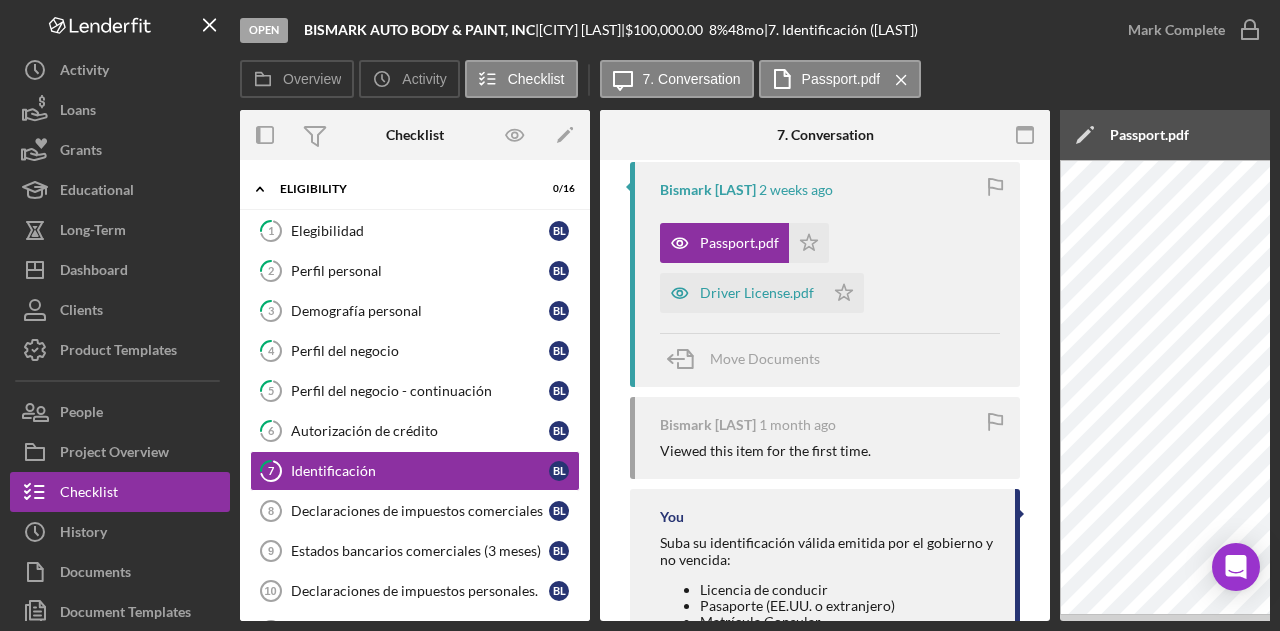 scroll, scrollTop: 493, scrollLeft: 0, axis: vertical 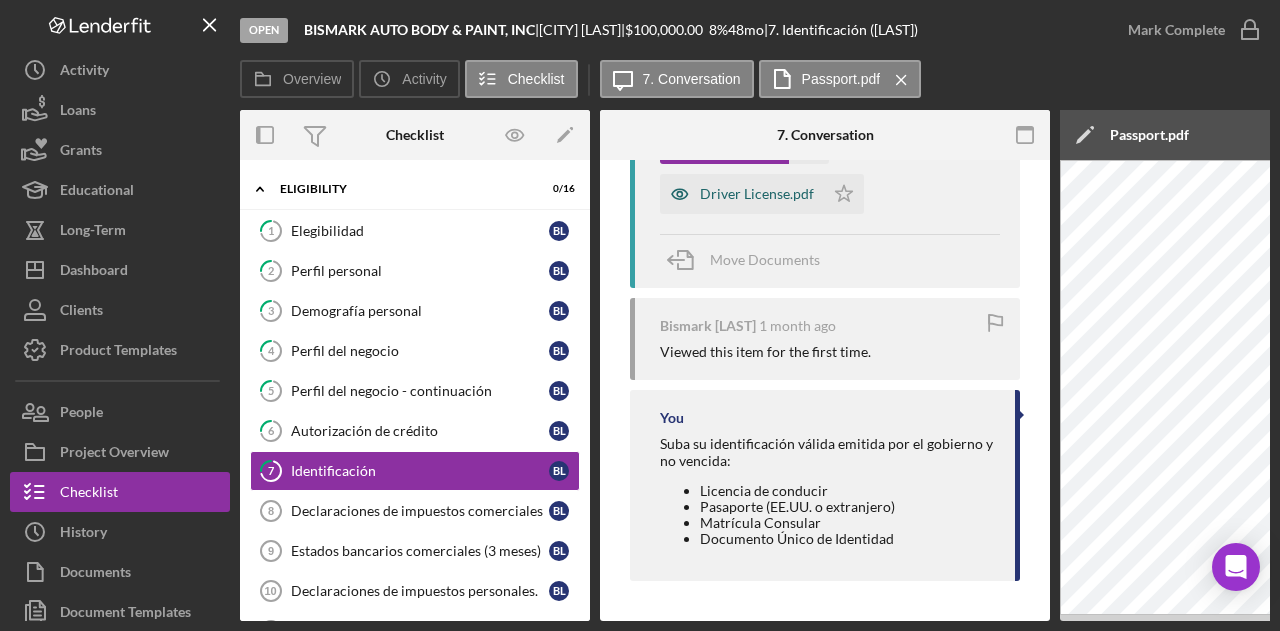click 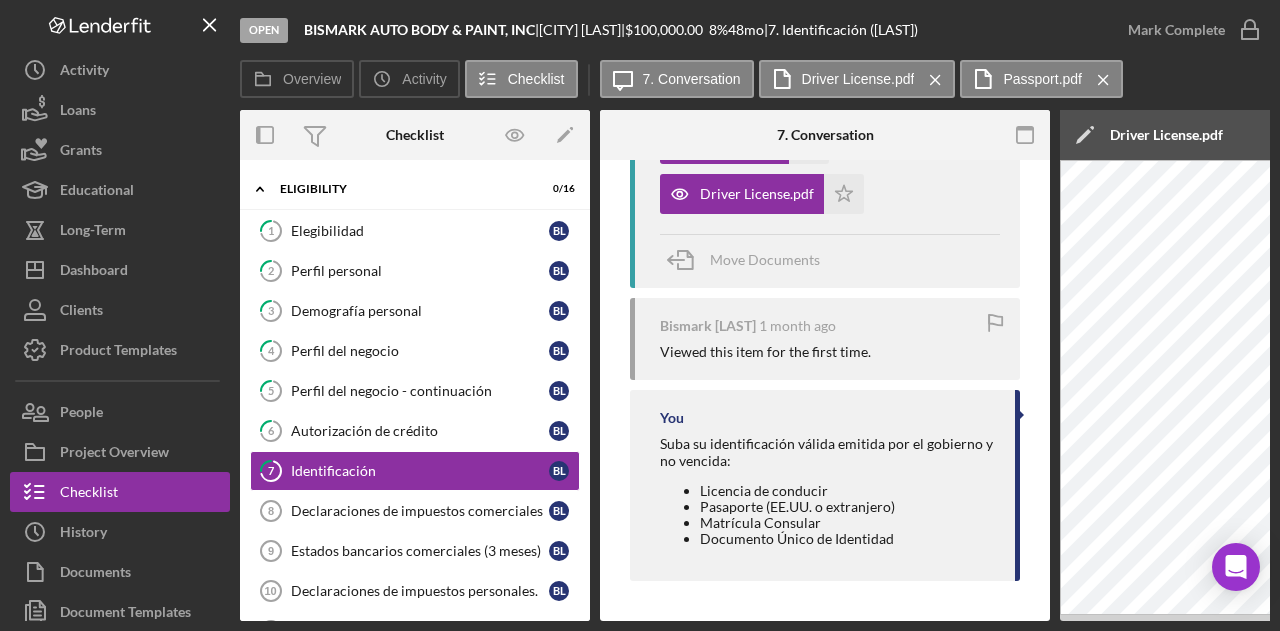 scroll, scrollTop: 0, scrollLeft: 901, axis: horizontal 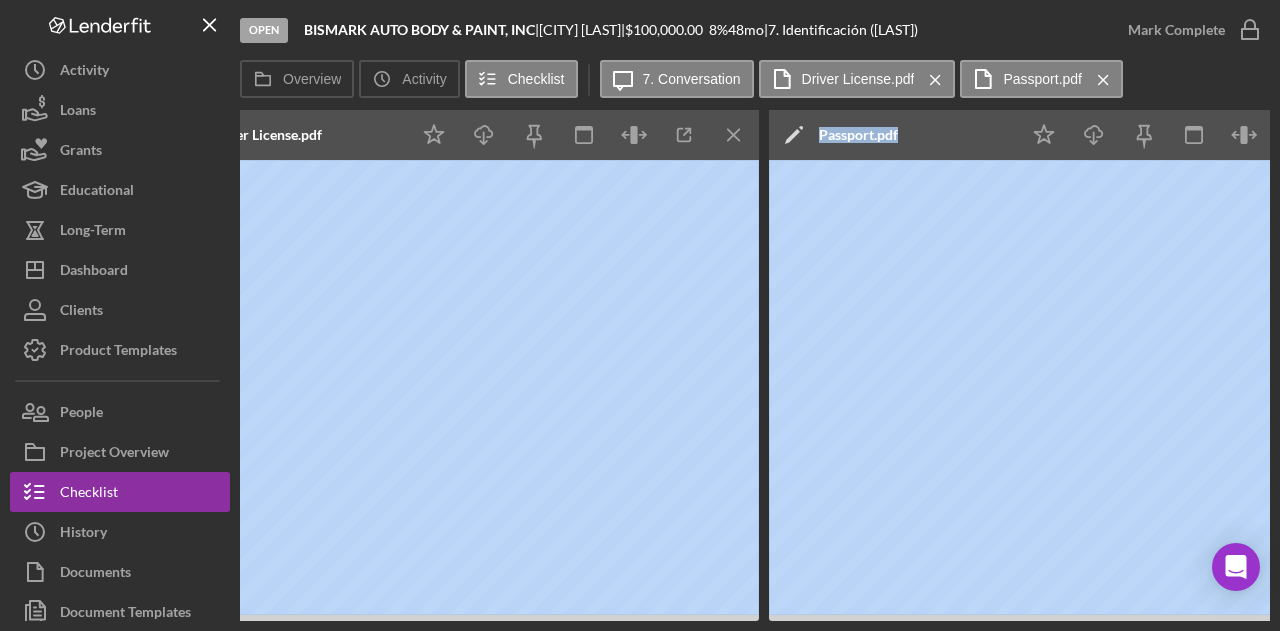 drag, startPoint x: 782, startPoint y: 623, endPoint x: 635, endPoint y: 626, distance: 147.03061 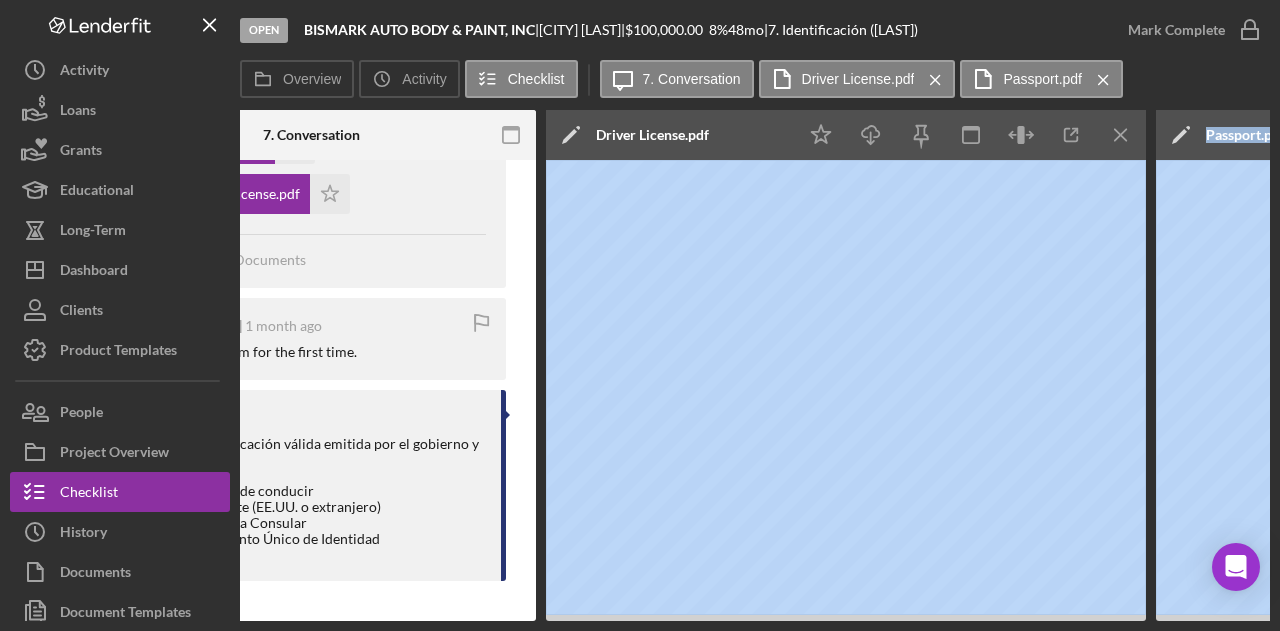 scroll, scrollTop: 0, scrollLeft: 498, axis: horizontal 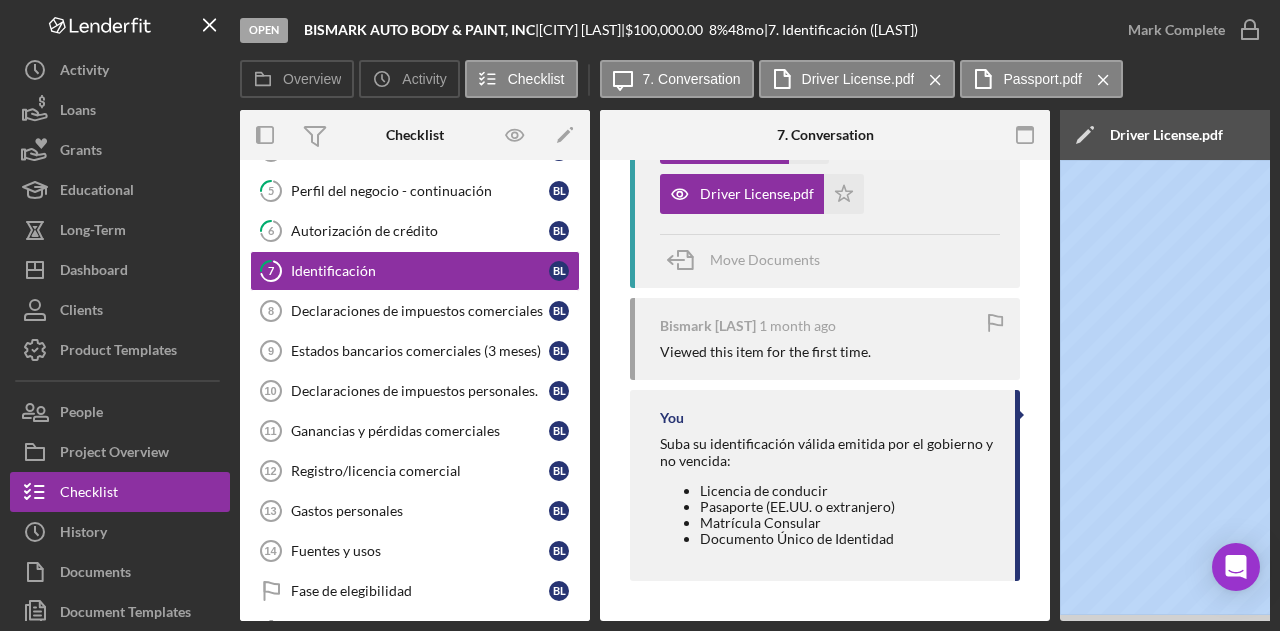 drag, startPoint x: 484, startPoint y: 621, endPoint x: 547, endPoint y: 617, distance: 63.126858 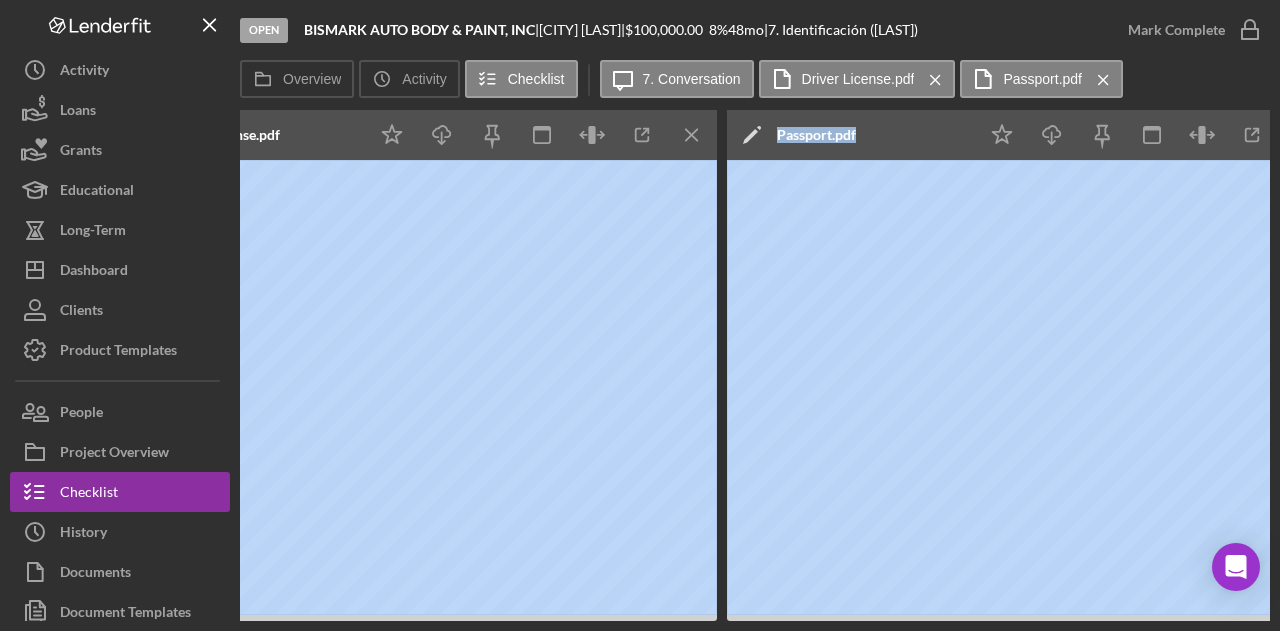scroll, scrollTop: 0, scrollLeft: 1000, axis: horizontal 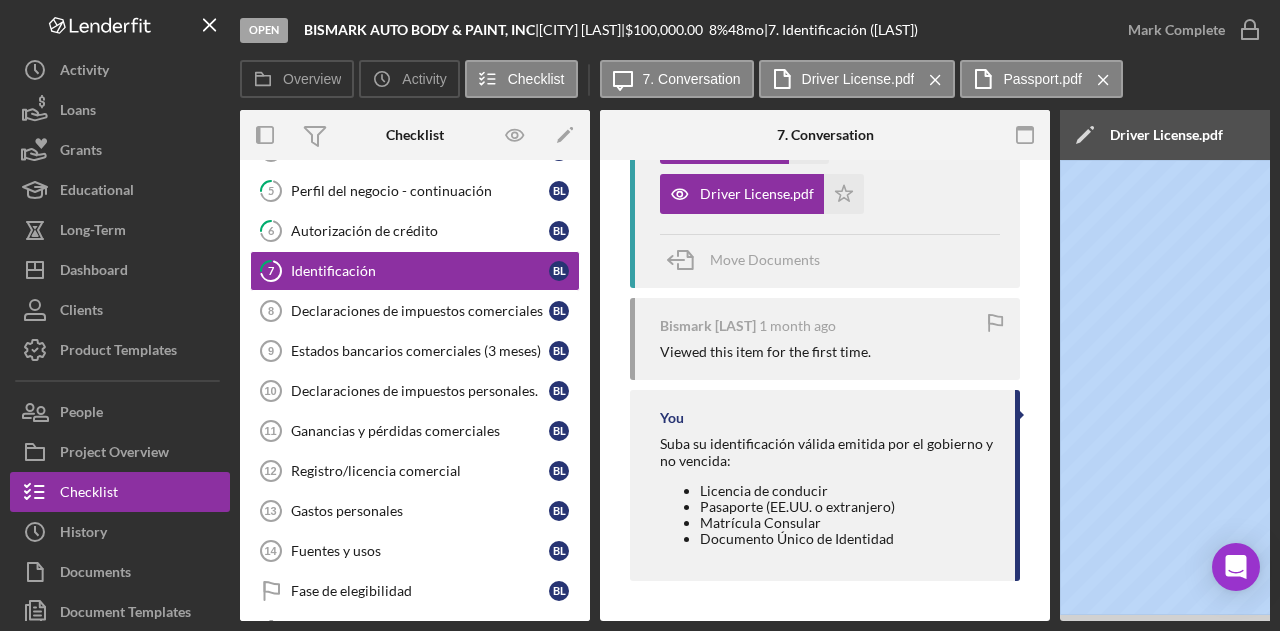 drag, startPoint x: 660, startPoint y: 621, endPoint x: 734, endPoint y: 621, distance: 74 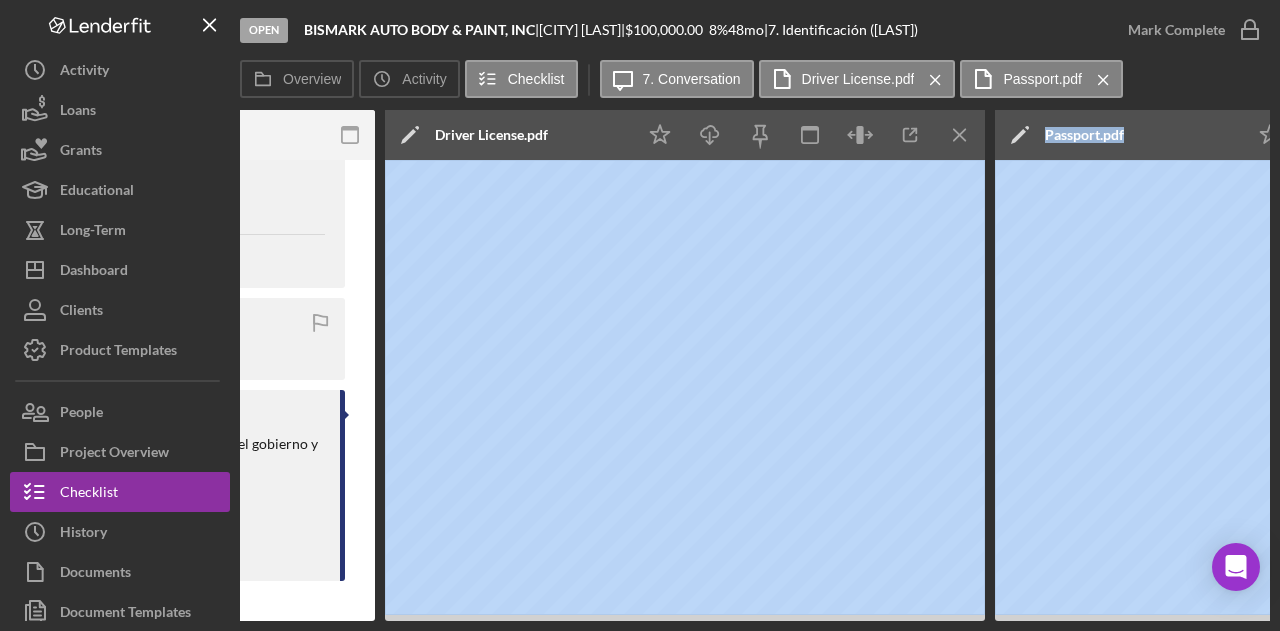 scroll, scrollTop: 0, scrollLeft: 542, axis: horizontal 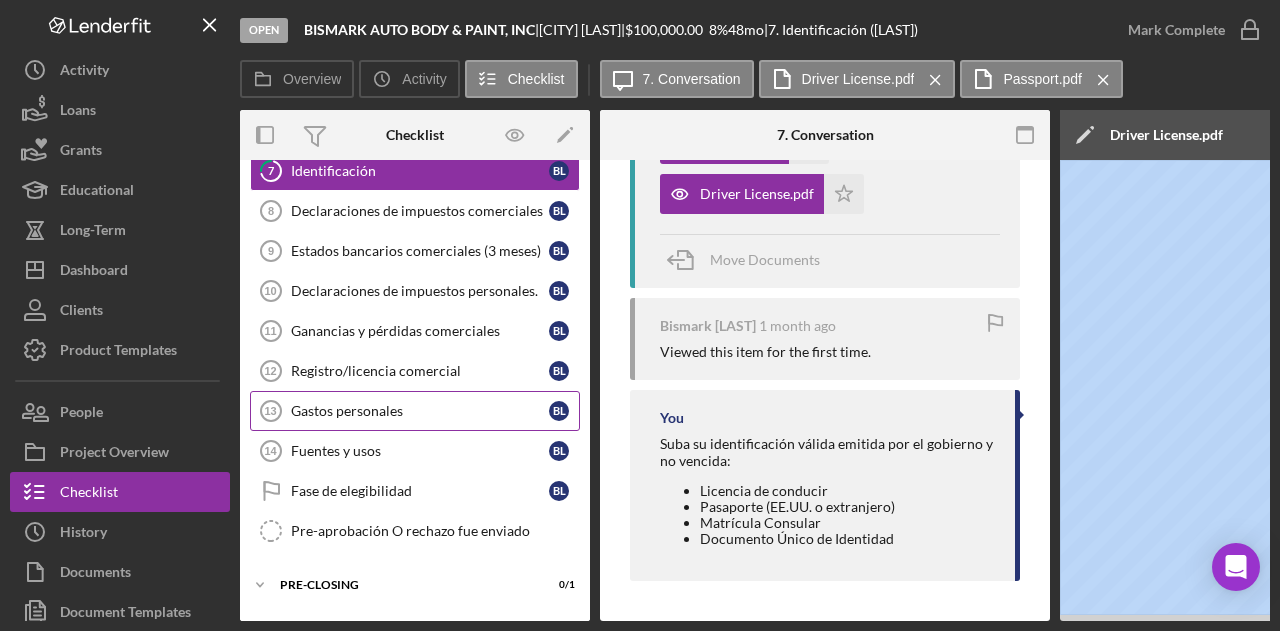 click on "Gastos personales" at bounding box center (420, 411) 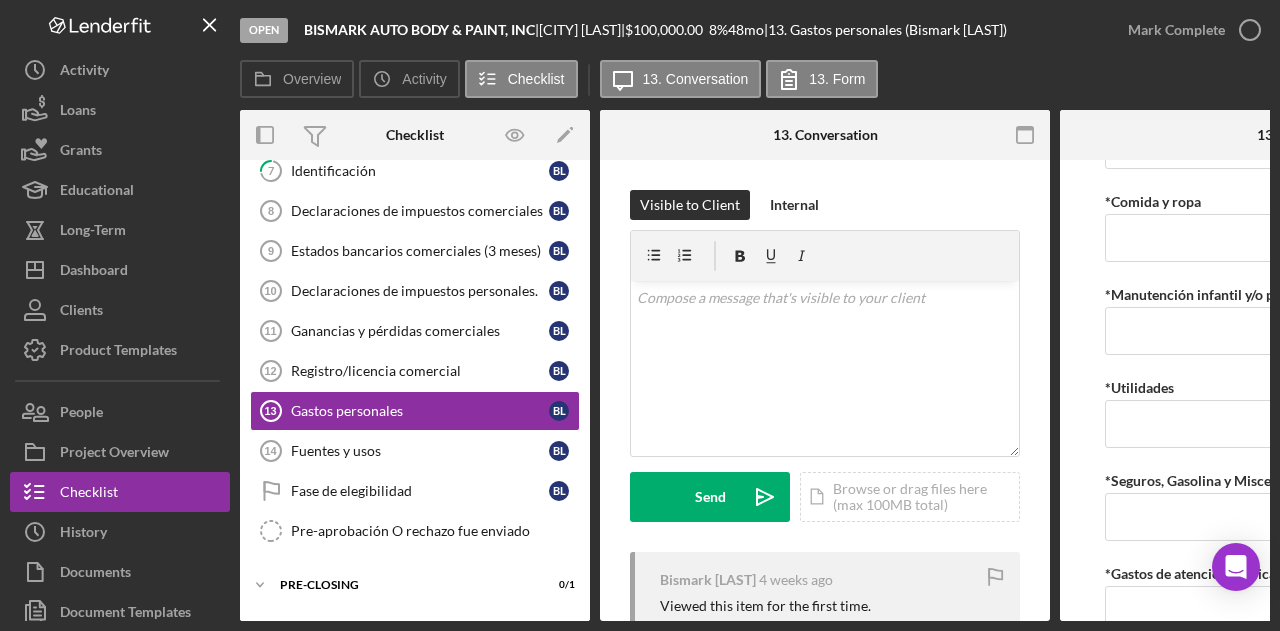 scroll, scrollTop: 254, scrollLeft: 0, axis: vertical 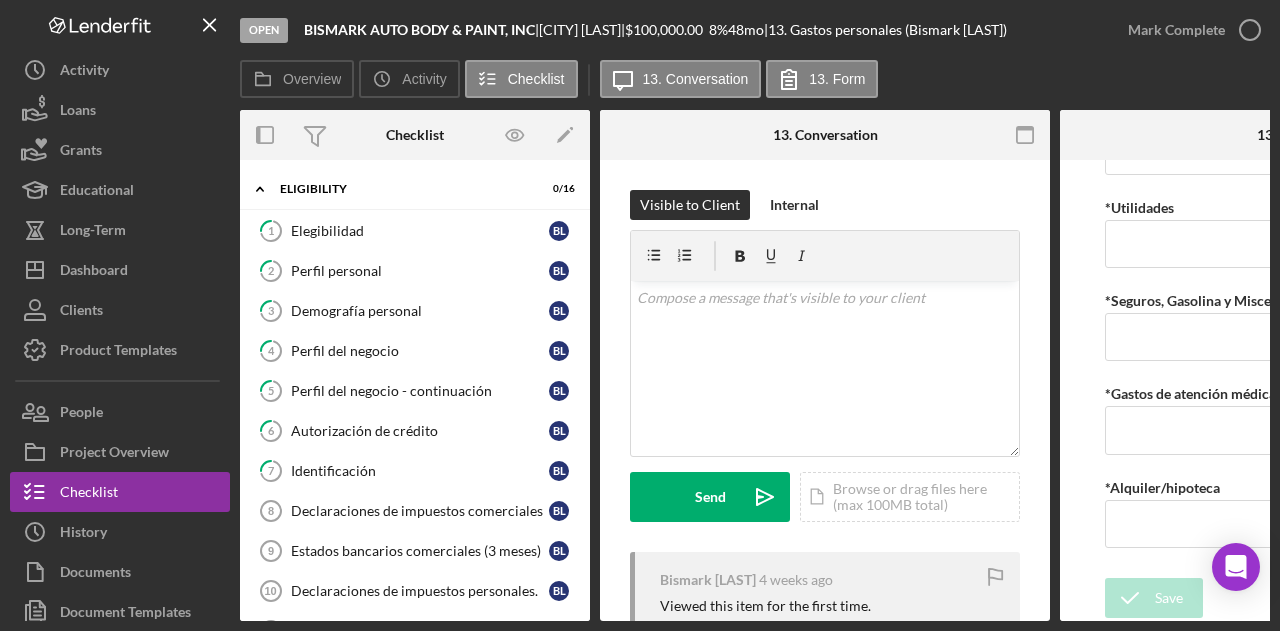 drag, startPoint x: 609, startPoint y: 622, endPoint x: 663, endPoint y: 629, distance: 54.451813 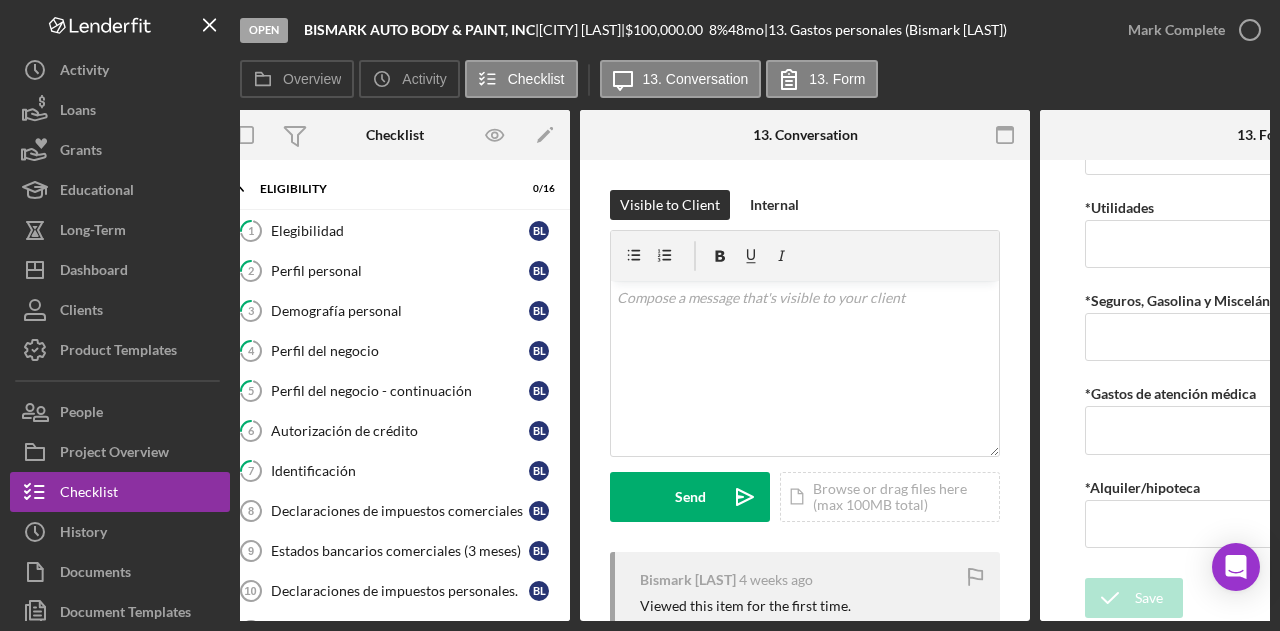 scroll, scrollTop: 0, scrollLeft: 0, axis: both 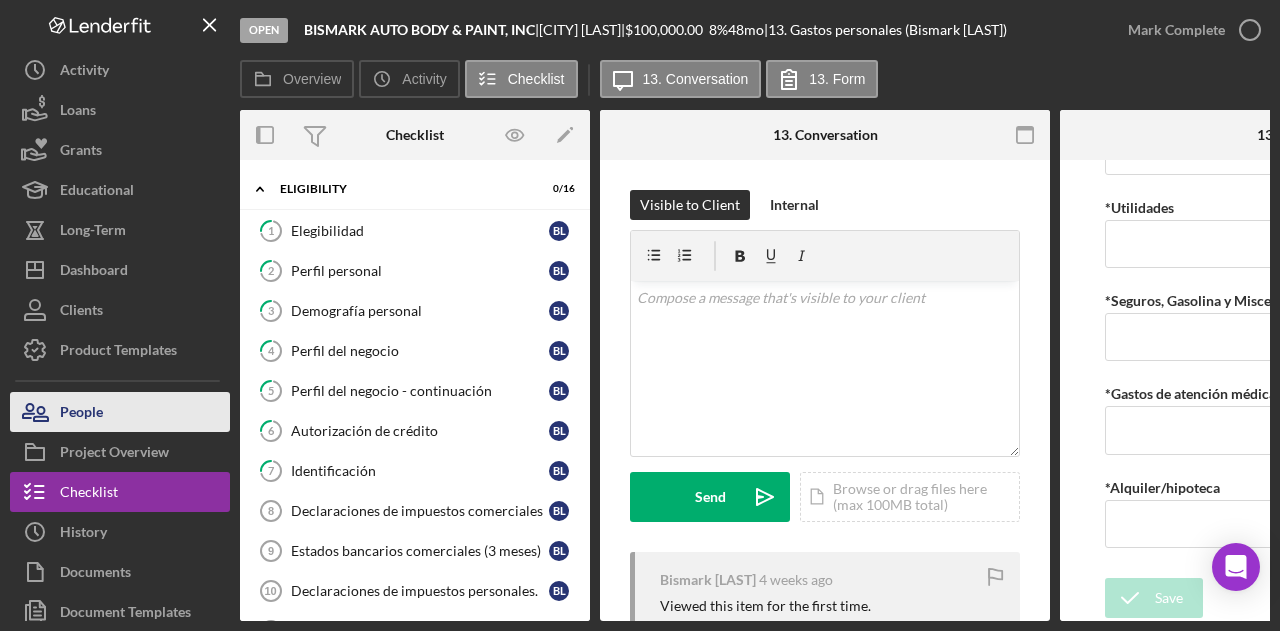 click on "People" at bounding box center (81, 414) 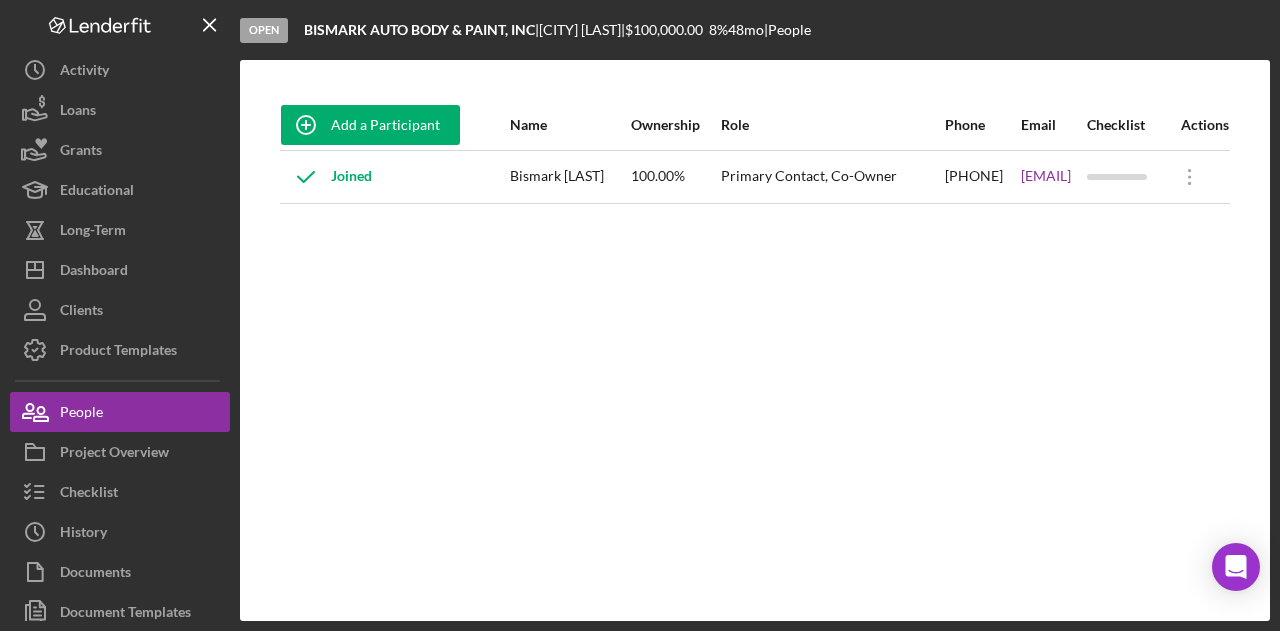 click on "Add a Participant Name Ownership Role Phone Email Checklist Actions Joined Bismark [LAST] 100.00% Primary Contact, Co-Owner [PHONE] [EMAIL] Icon/Overflow Icon/Edit Edit" at bounding box center [755, 340] 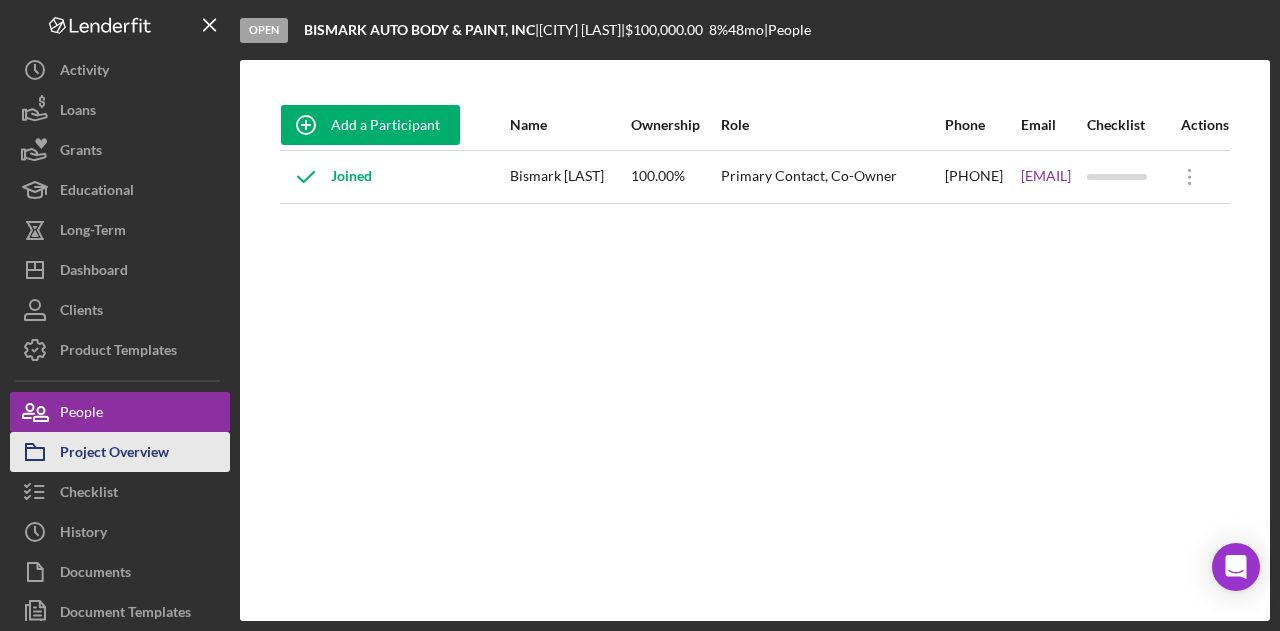 click on "Project Overview" at bounding box center (114, 454) 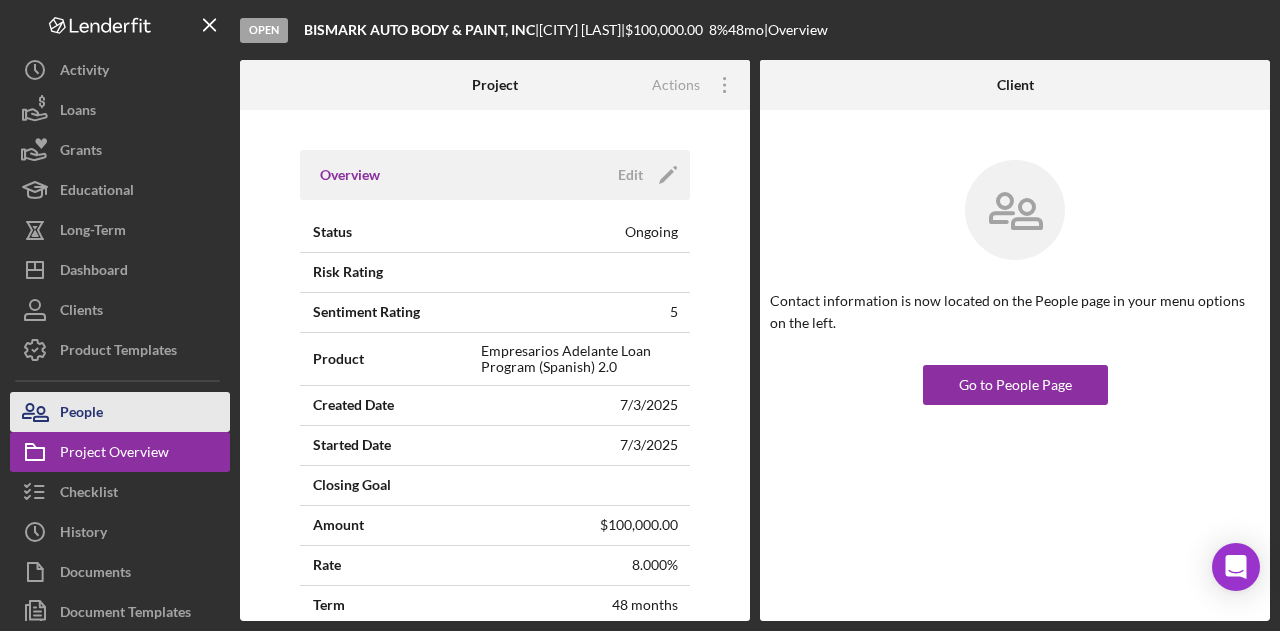 click on "People" at bounding box center (120, 412) 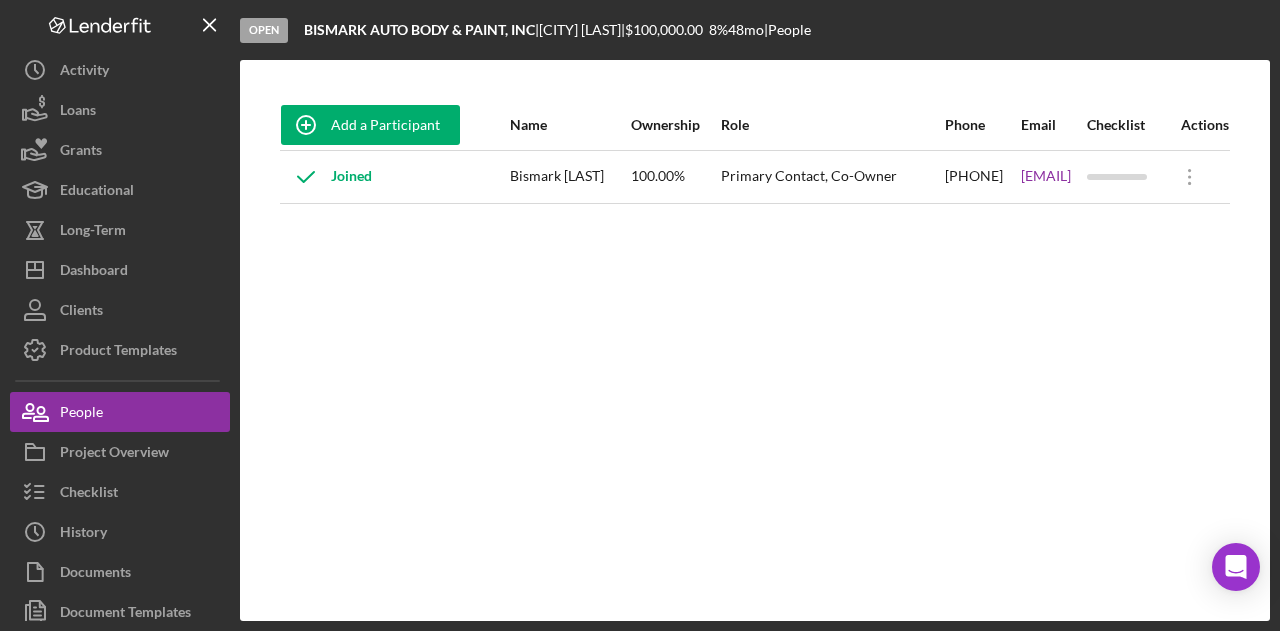 click on "Add a Participant Name Ownership Role Phone Email Checklist Actions Joined Bismark [LAST] 100.00% Primary Contact, Co-Owner [PHONE] [EMAIL] Icon/Overflow Icon/Edit Edit" at bounding box center [755, 340] 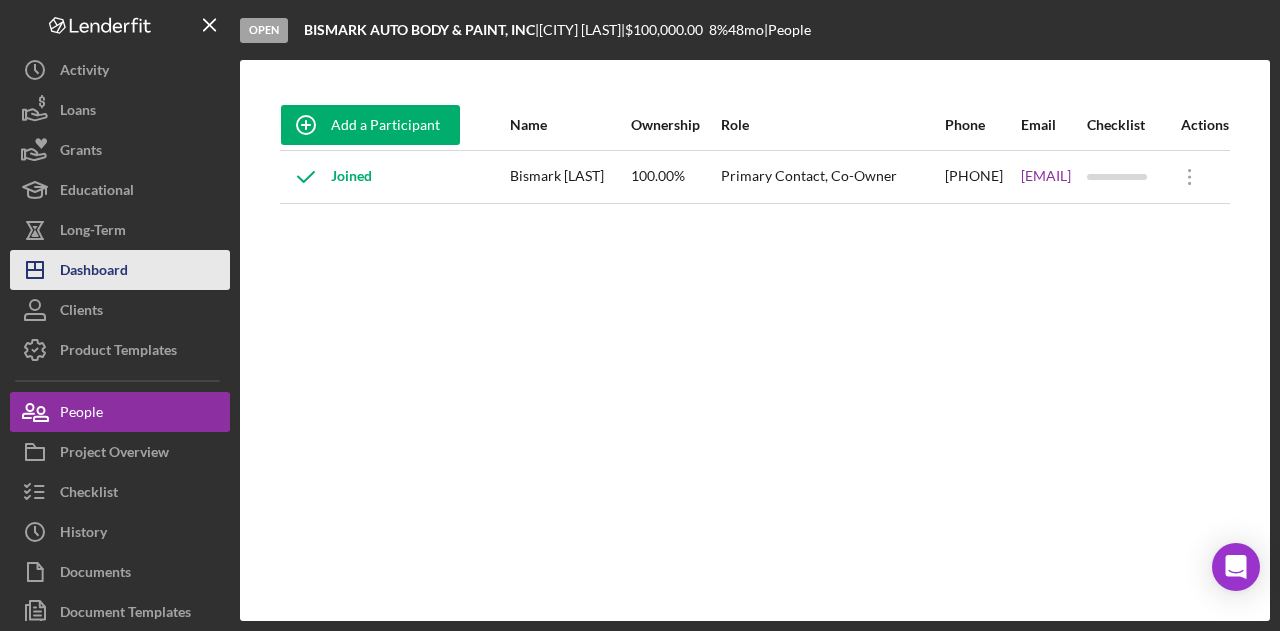 click on "Dashboard" at bounding box center [94, 272] 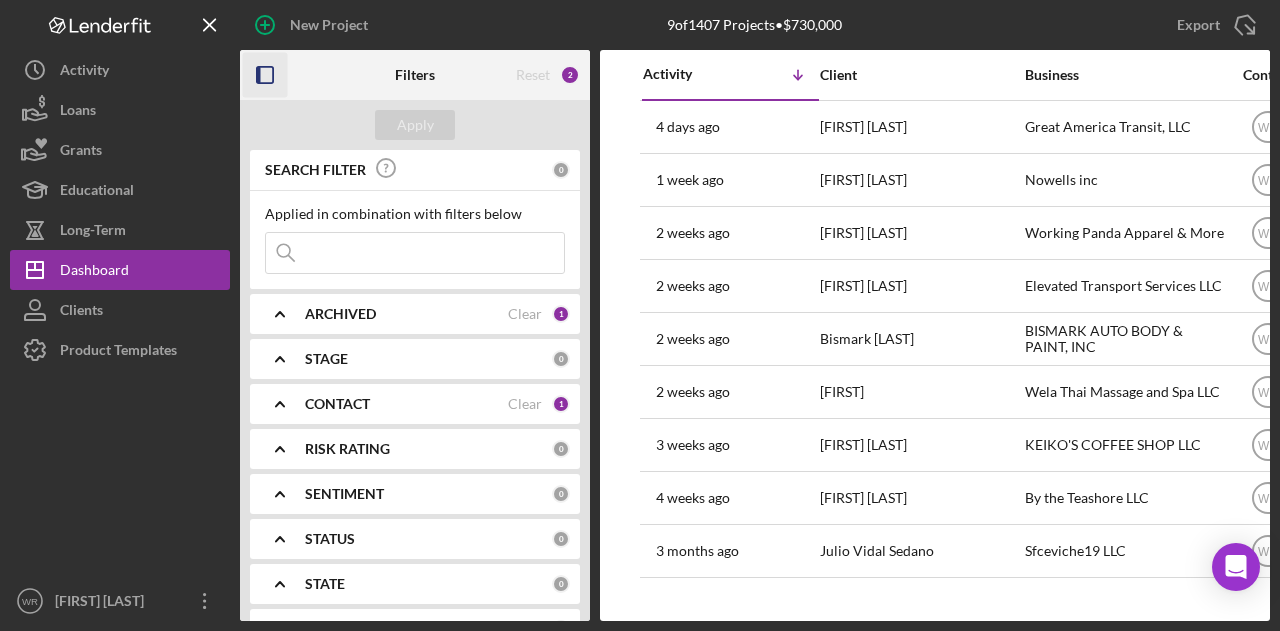 click 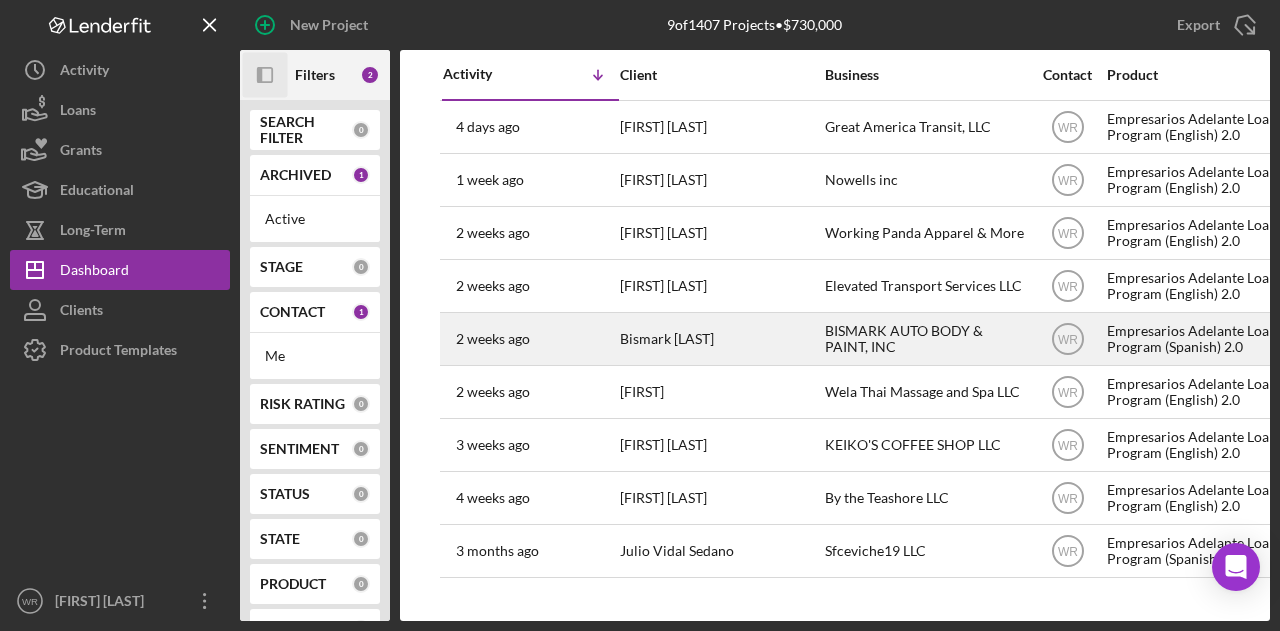click on "Bismark [LAST]" at bounding box center (720, 339) 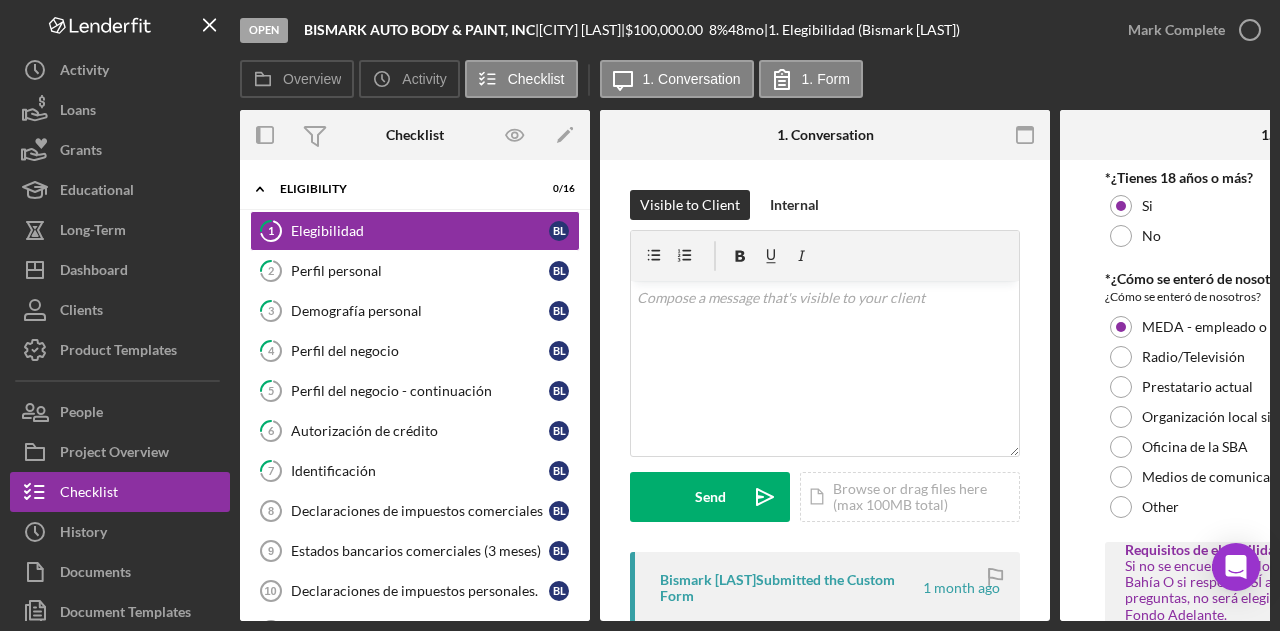 drag, startPoint x: 543, startPoint y: 30, endPoint x: 305, endPoint y: 26, distance: 238.03362 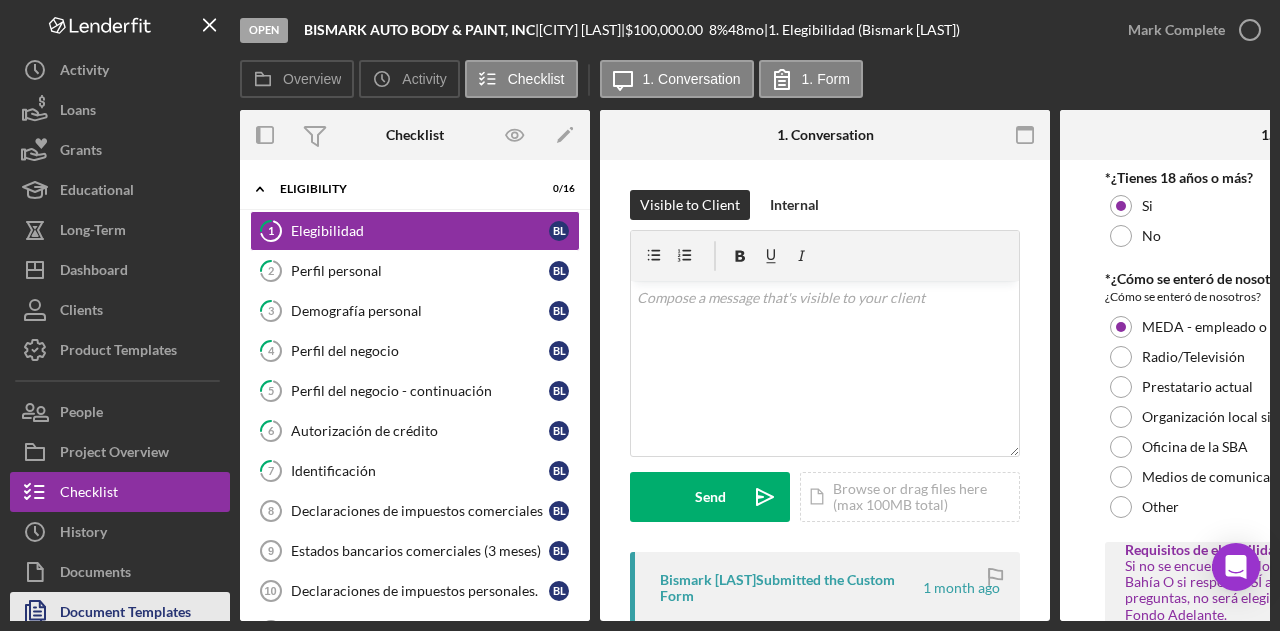 click on "Document Templates" at bounding box center (125, 614) 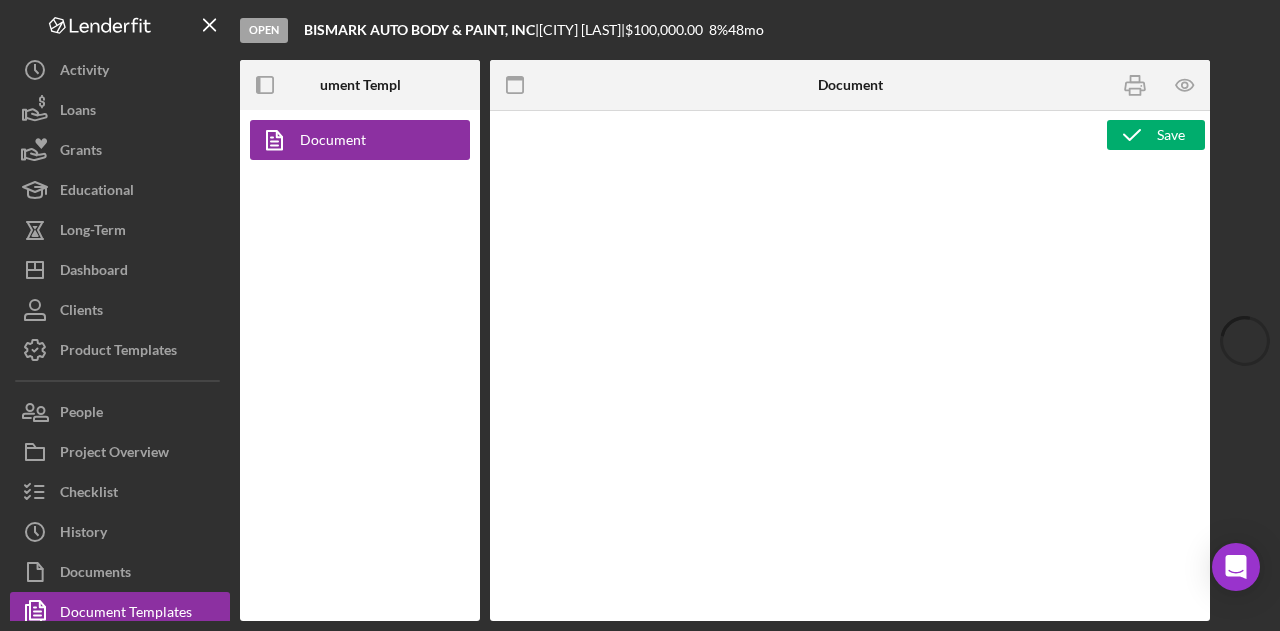 type on "<p><strong>Product Name</strong><br><span id="Product_Name" class="template-field mceNonEditable">Product Name</span><br><br><strong>Project Amount</strong><br><span id="Project_Amount" class="template-field mceNonEditable">Project Amount</span><br><br><strong>Project Rate</strong><br><span id="Project_Rate" class="template-field mceNonEditable">Project Rate</span><br><br><strong>Project Term</strong><br><span id="Project_Term" class="template-field mceNonEditable">Project Term</span><br><br><strong>Project Start Date</strong><br><span id="Project_Start_Date" class="template-field mceNonEditable">Project Start Date</span><br><br><strong>Org EIN</strong><br><span id="Org_EIN" class="template-field mceNonEditable">Org EIN</span><br><br><strong>Org Annual Gross Revenue</strong><br><span id="Org_Annual_Gross_Revenue" class="template-field mceNonEditable">Org Annual Gross Revenue</span><br><br><strong>Org Business Start Date</strong><br><span id="Org_Business_Start_Date" class="template-field mceNonEditable">Or..." 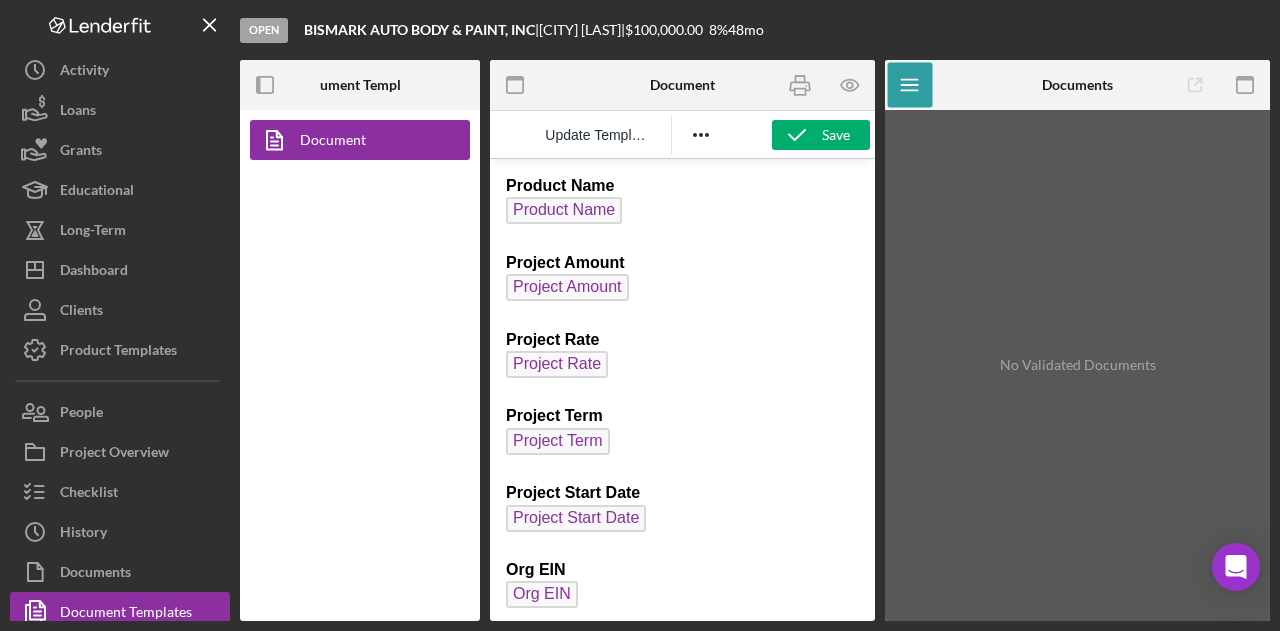 scroll, scrollTop: 0, scrollLeft: 0, axis: both 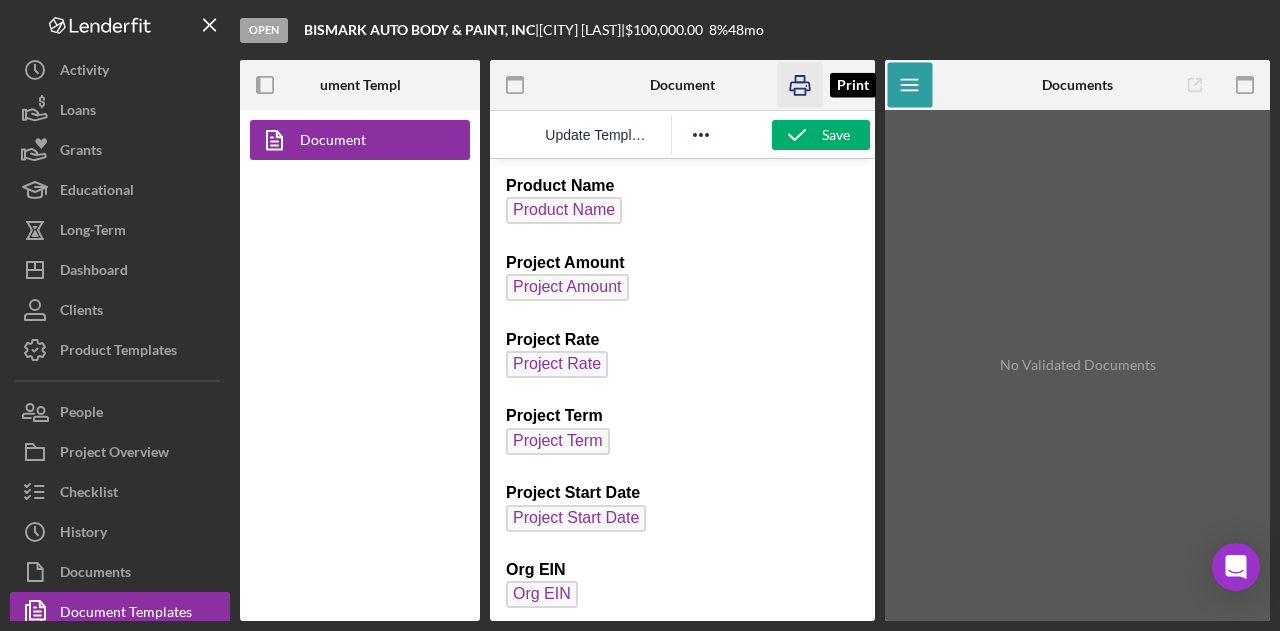 click 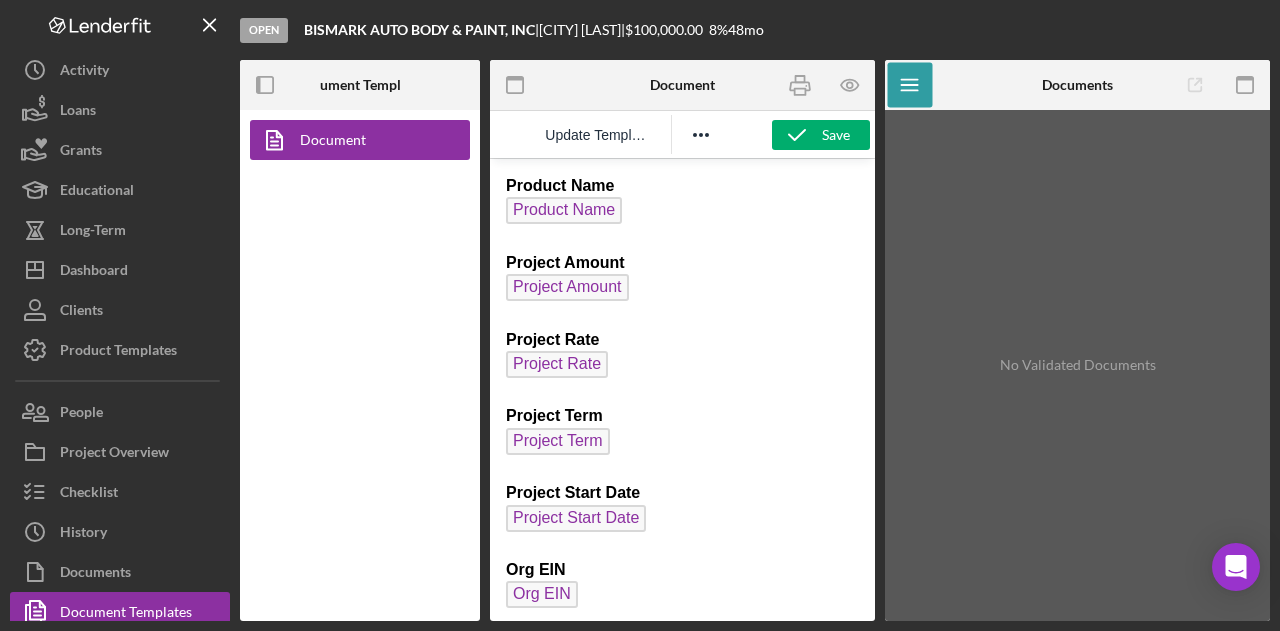 drag, startPoint x: 652, startPoint y: 30, endPoint x: 554, endPoint y: 31, distance: 98.005104 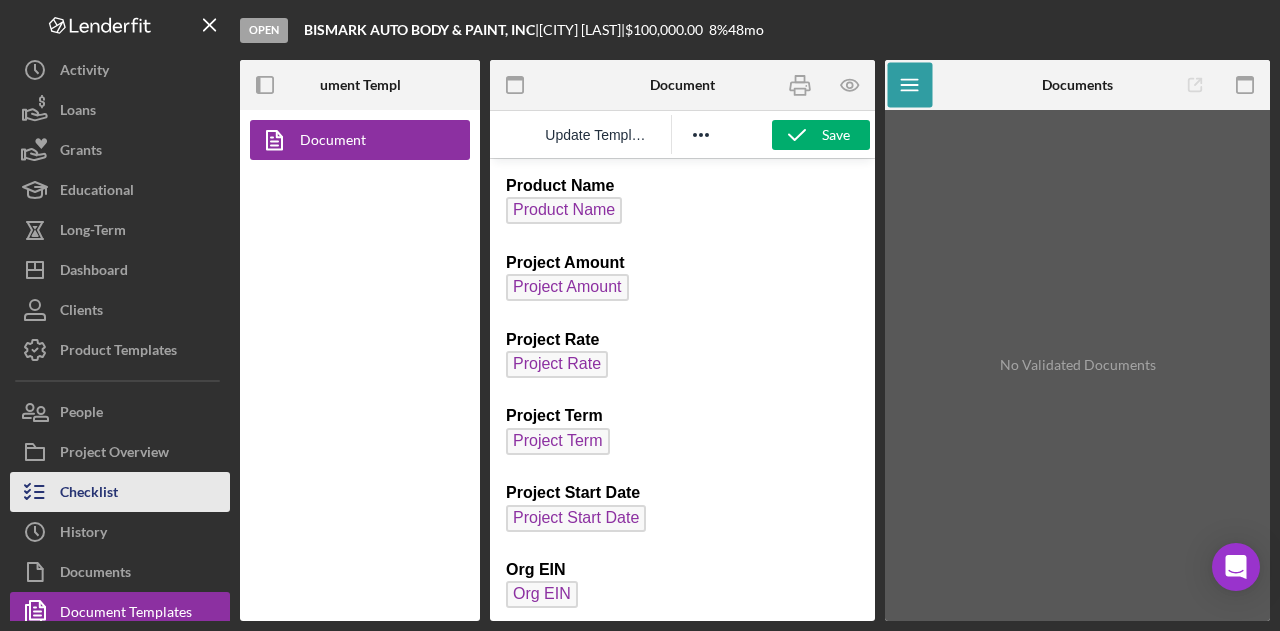 click on "Checklist" at bounding box center (120, 492) 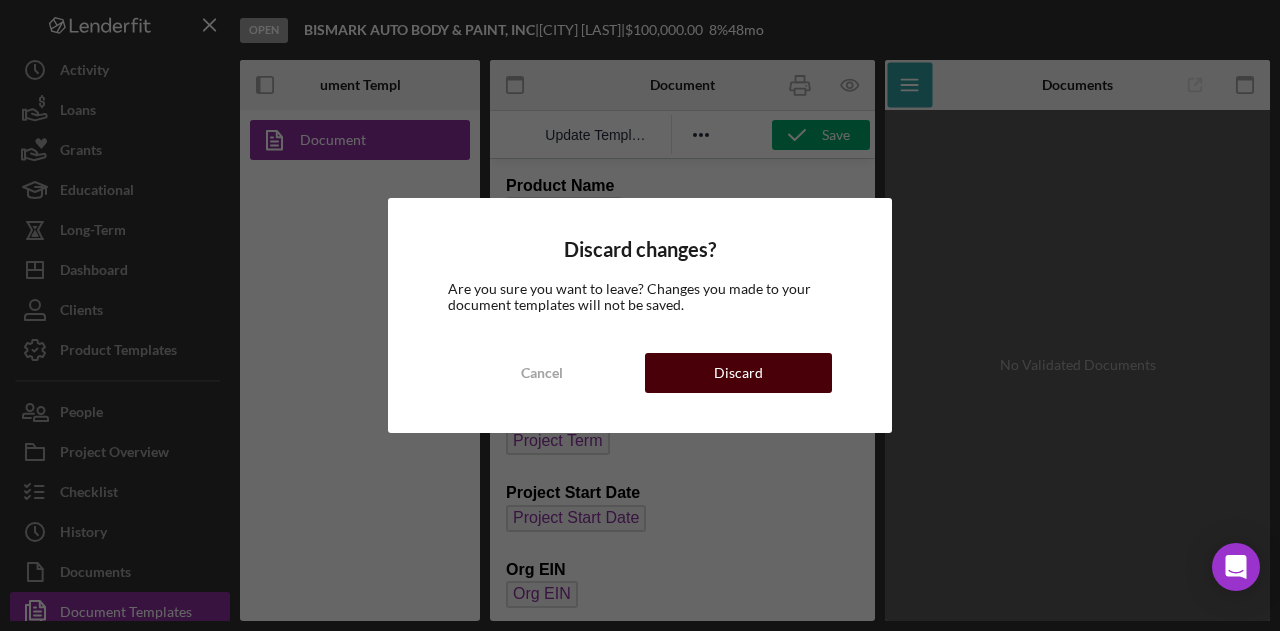 click on "Discard" at bounding box center [738, 373] 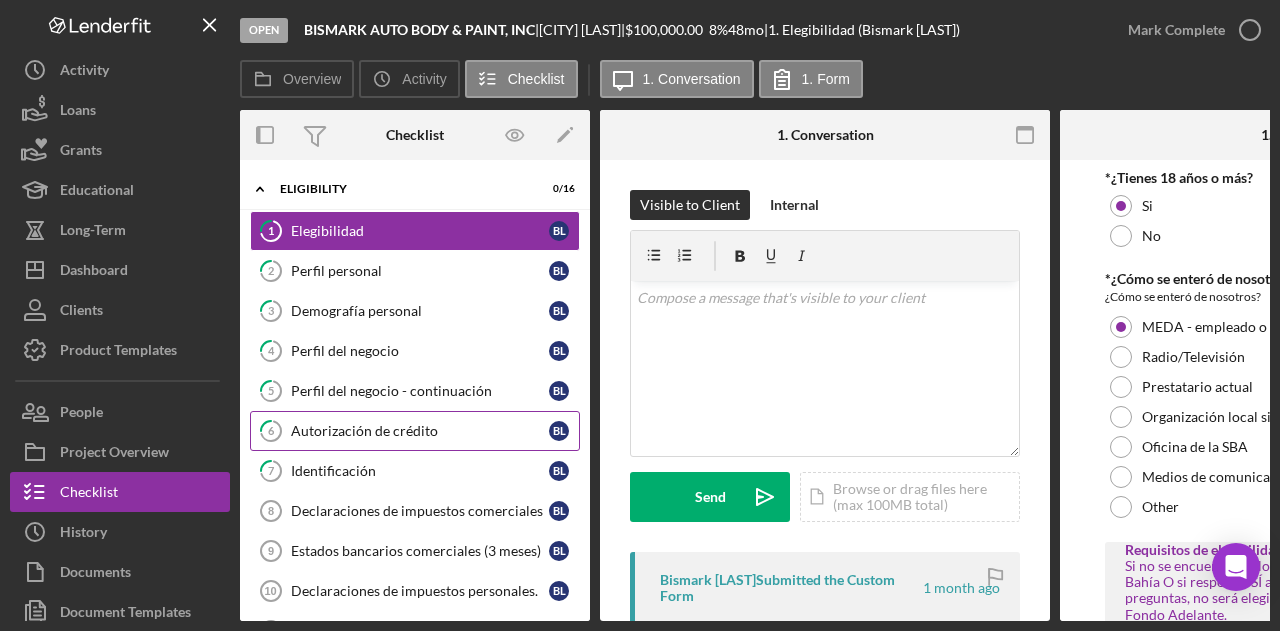 click on "Autorización de crédito" at bounding box center [420, 431] 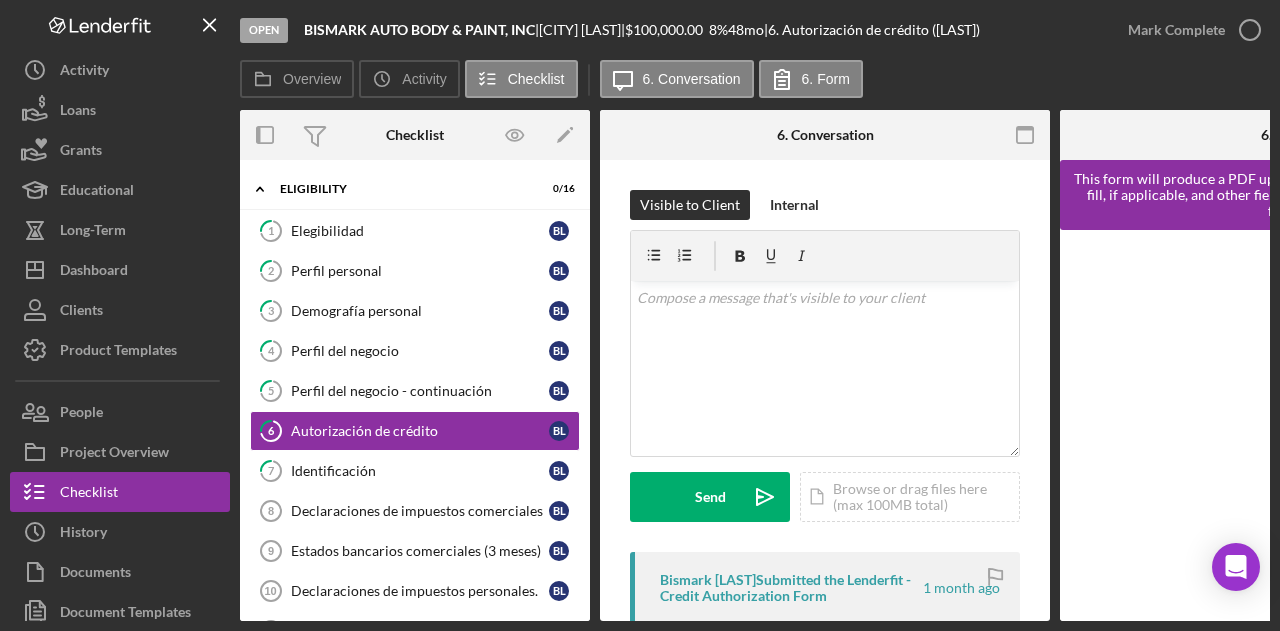 scroll, scrollTop: 300, scrollLeft: 0, axis: vertical 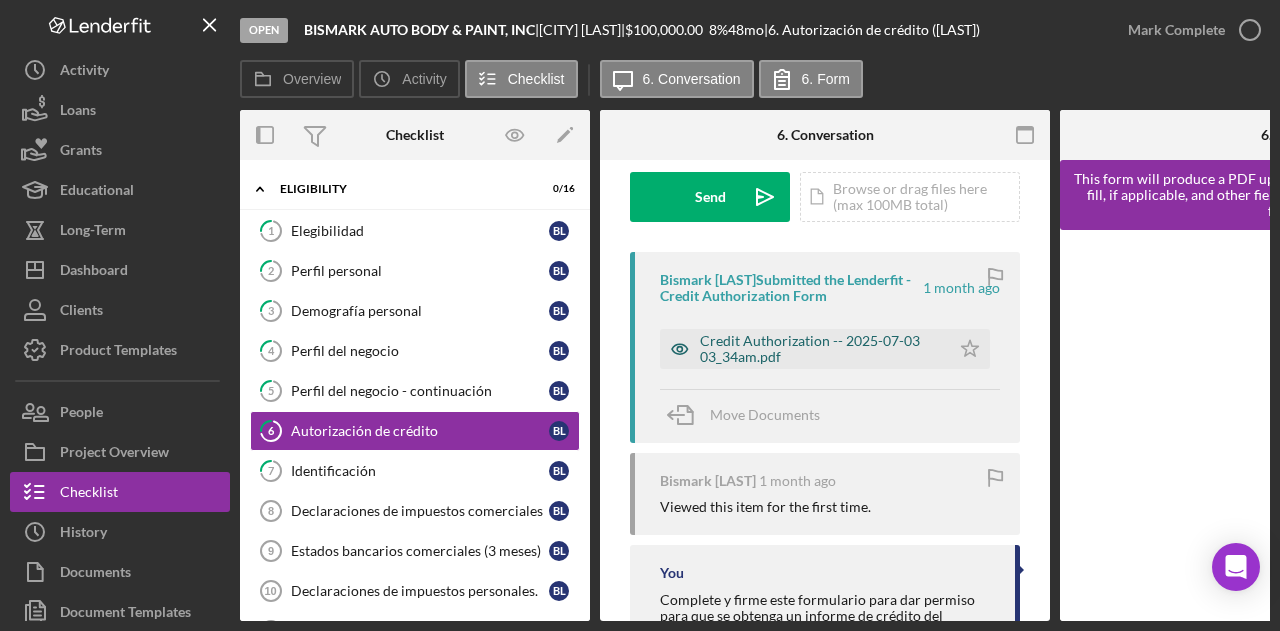 click on "Credit Authorization -- 2025-07-03 03_34am.pdf" at bounding box center [820, 349] 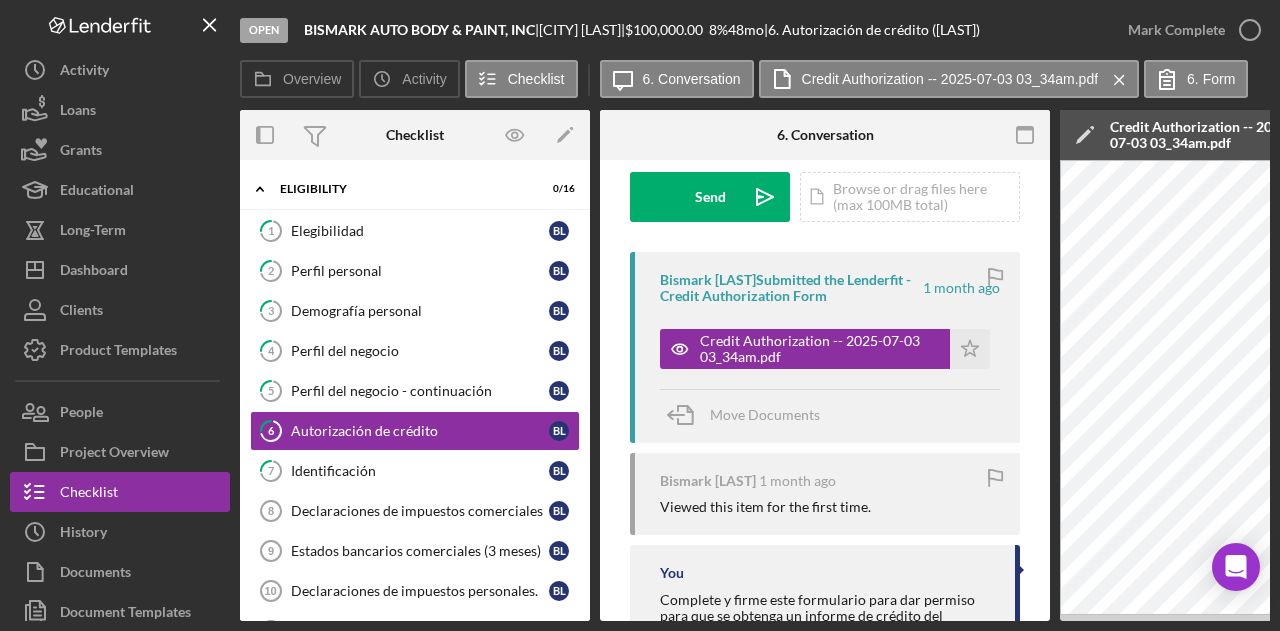 scroll, scrollTop: 0, scrollLeft: 850, axis: horizontal 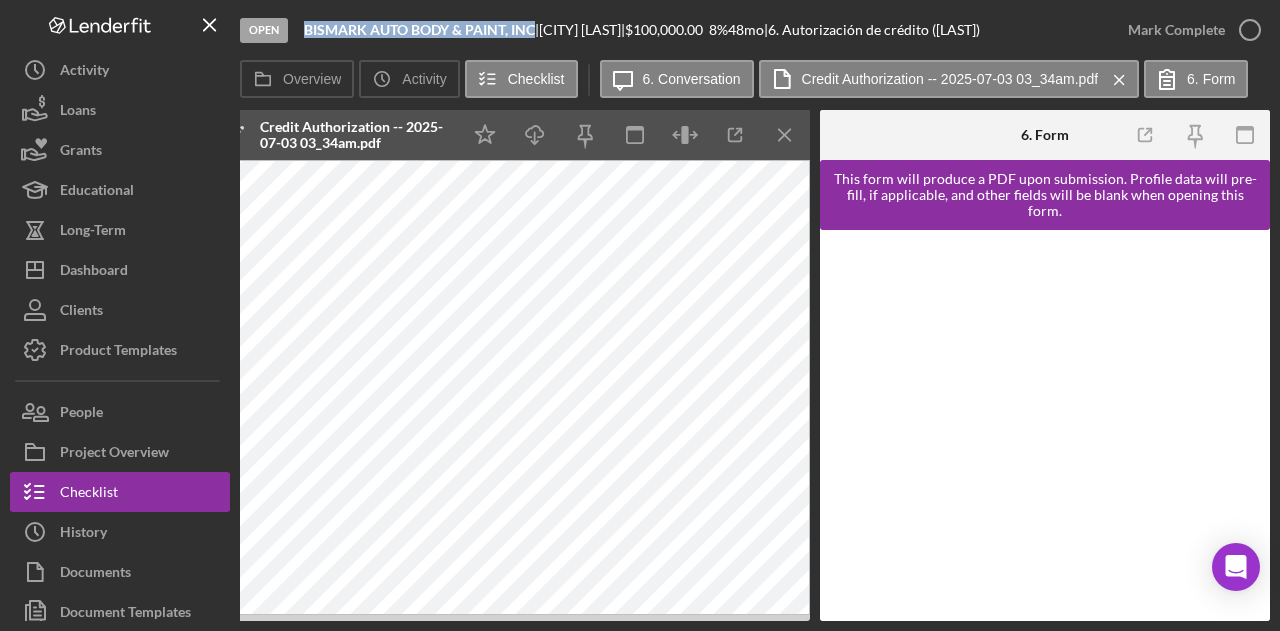drag, startPoint x: 535, startPoint y: 36, endPoint x: 304, endPoint y: 27, distance: 231.17526 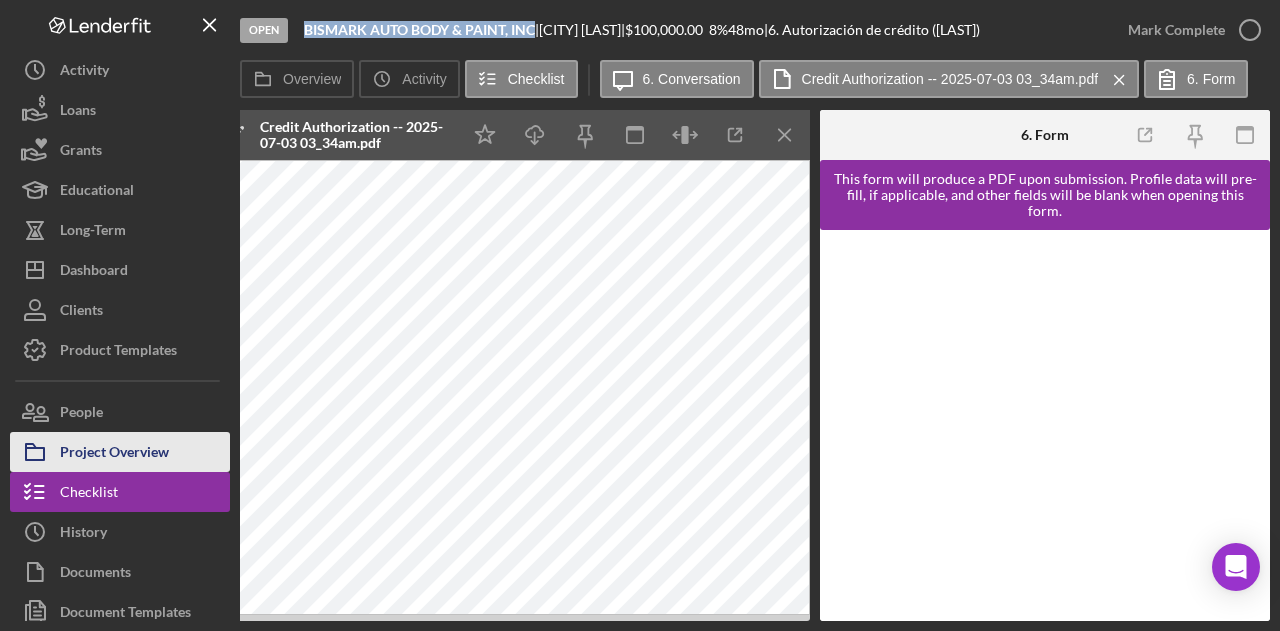 click on "Project Overview" at bounding box center [114, 454] 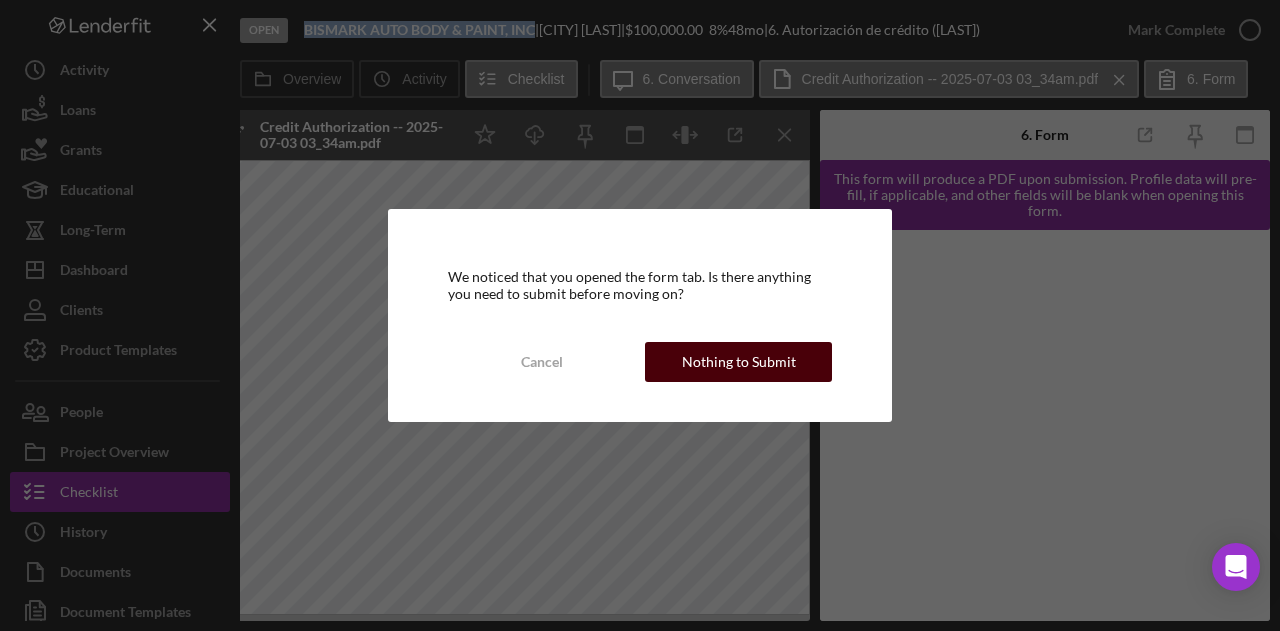 click on "Nothing to Submit" at bounding box center [739, 362] 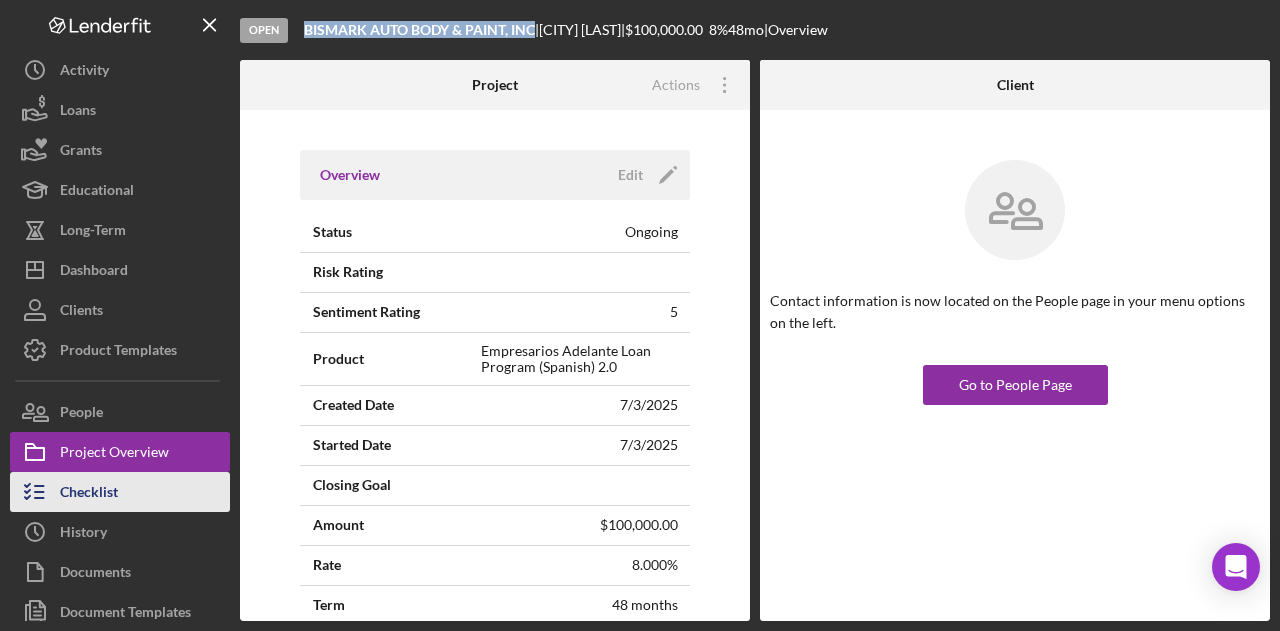 click on "Checklist" at bounding box center [89, 494] 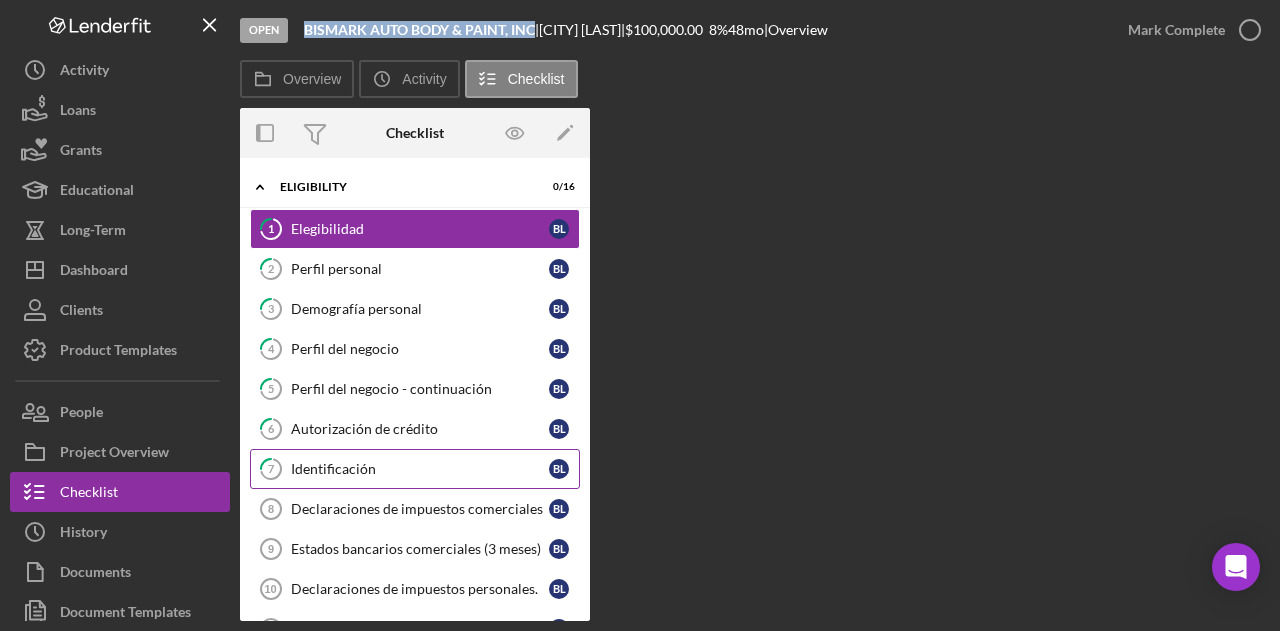 click on "Identificación" at bounding box center (420, 469) 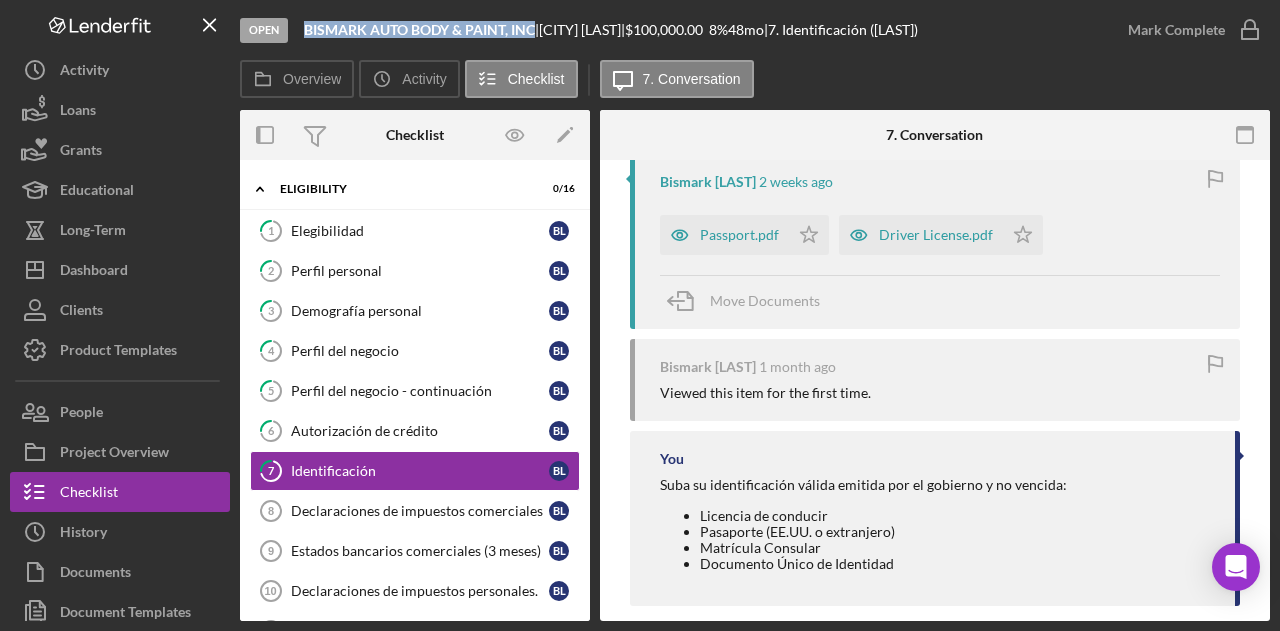 scroll, scrollTop: 400, scrollLeft: 0, axis: vertical 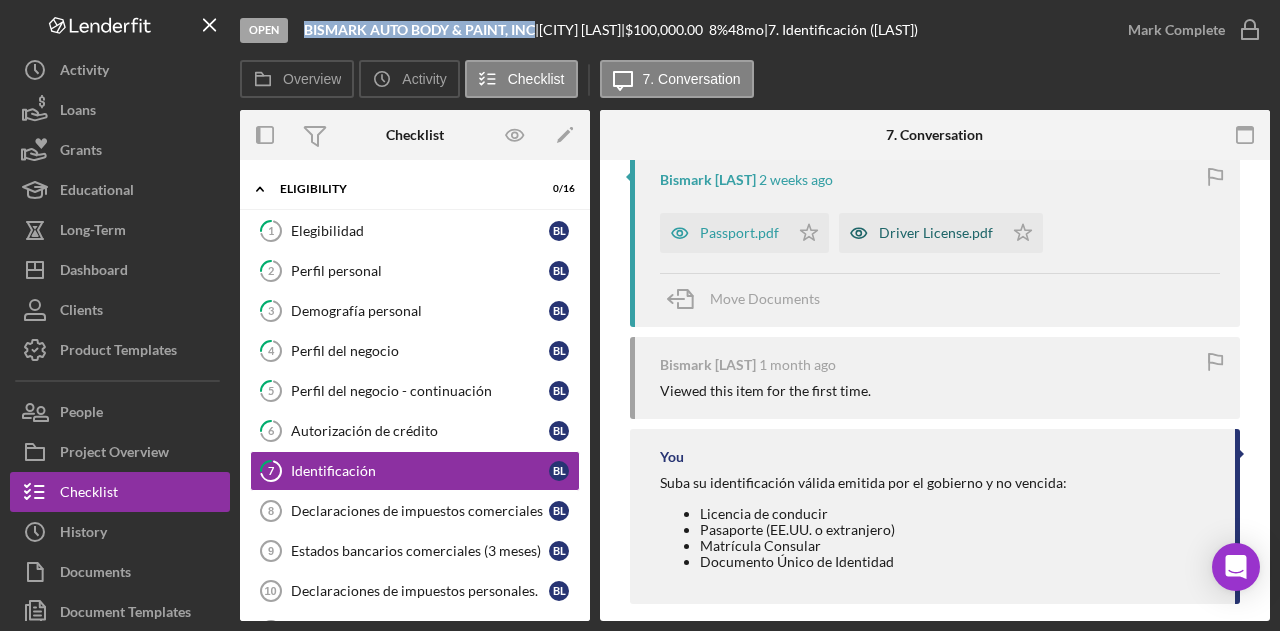 click on "Driver License.pdf" at bounding box center (936, 233) 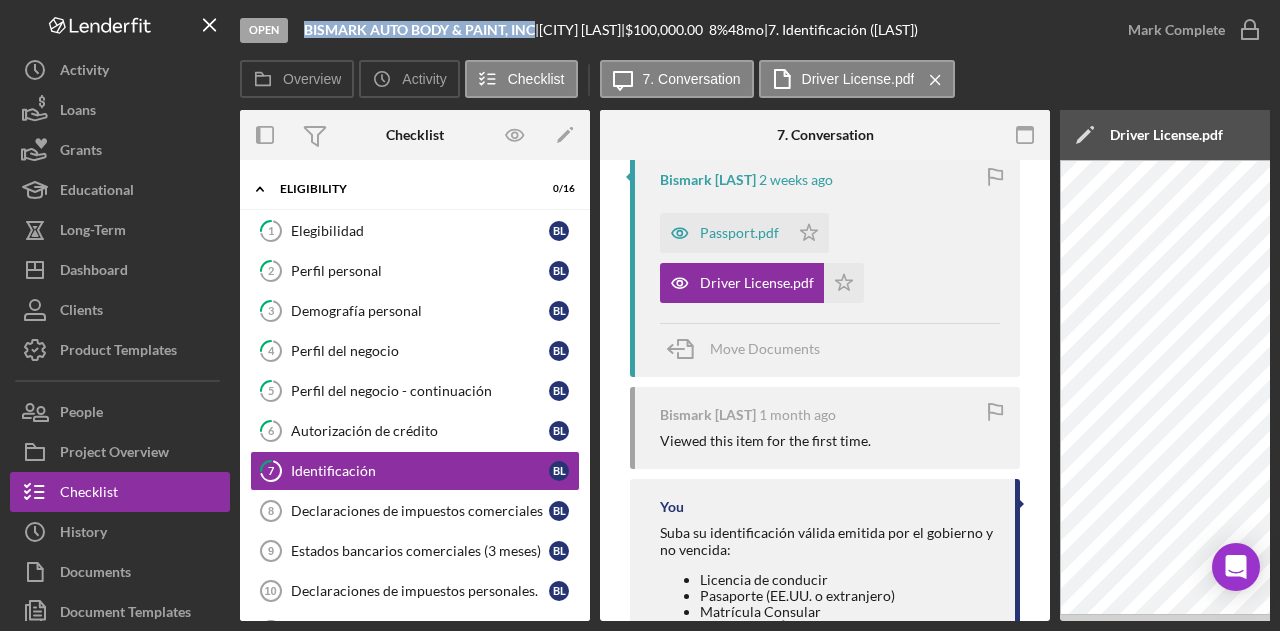 scroll, scrollTop: 0, scrollLeft: 390, axis: horizontal 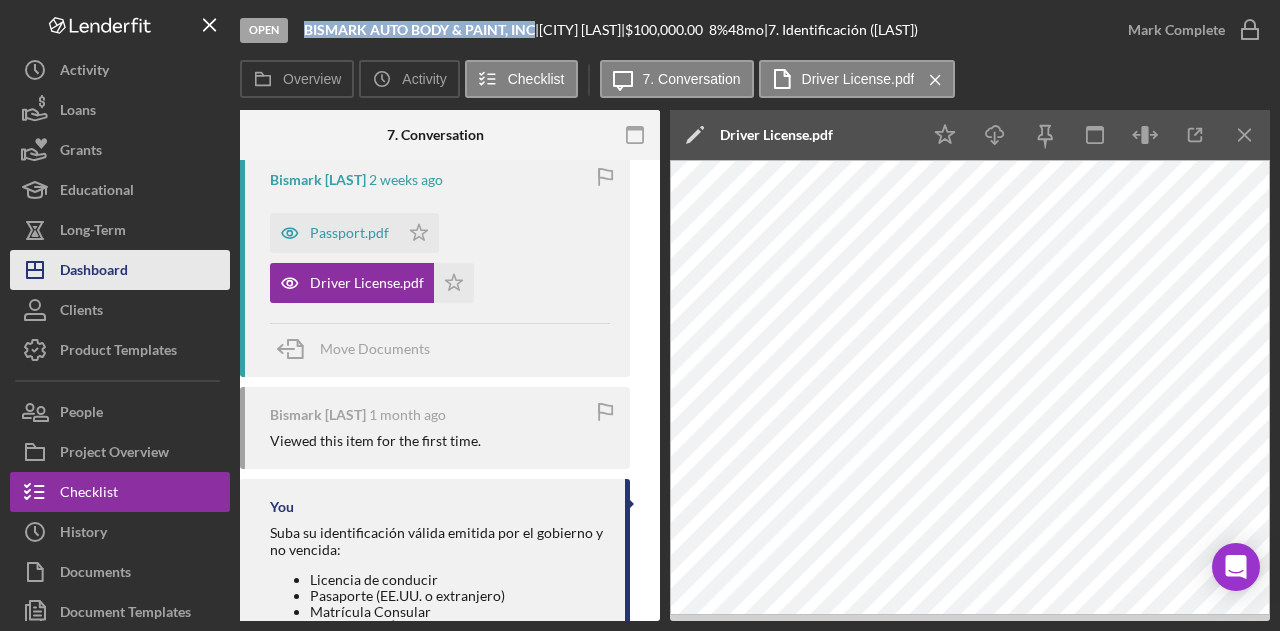 click on "Dashboard" at bounding box center (94, 272) 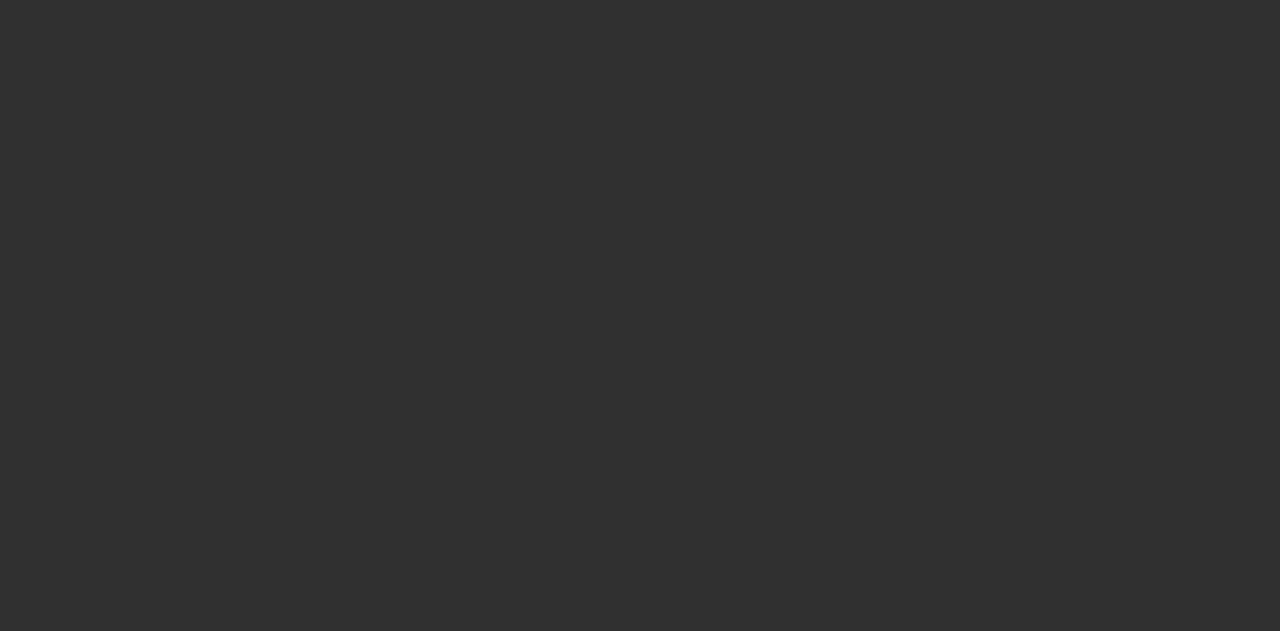 scroll, scrollTop: 0, scrollLeft: 0, axis: both 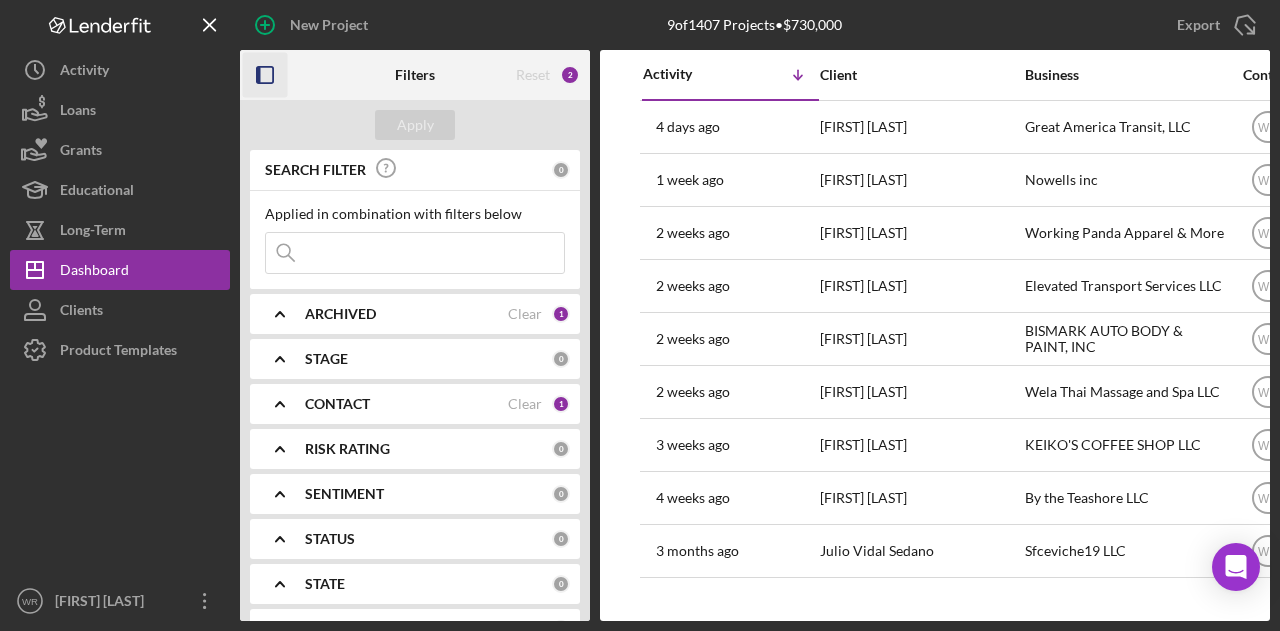 click 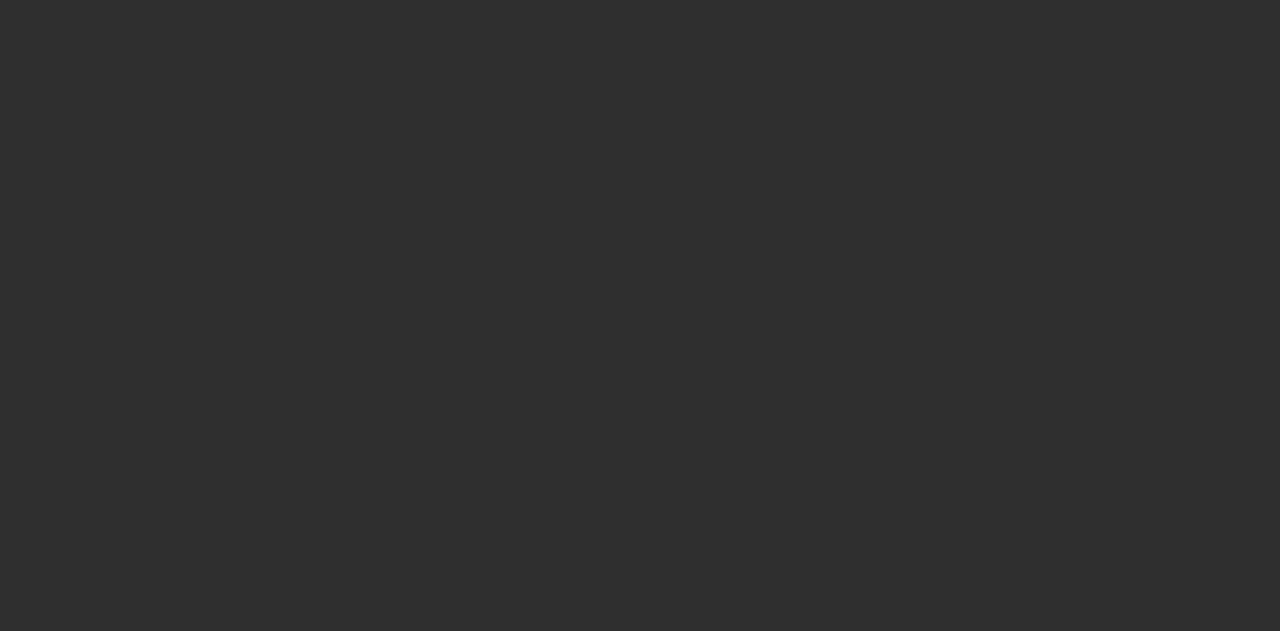 scroll, scrollTop: 0, scrollLeft: 0, axis: both 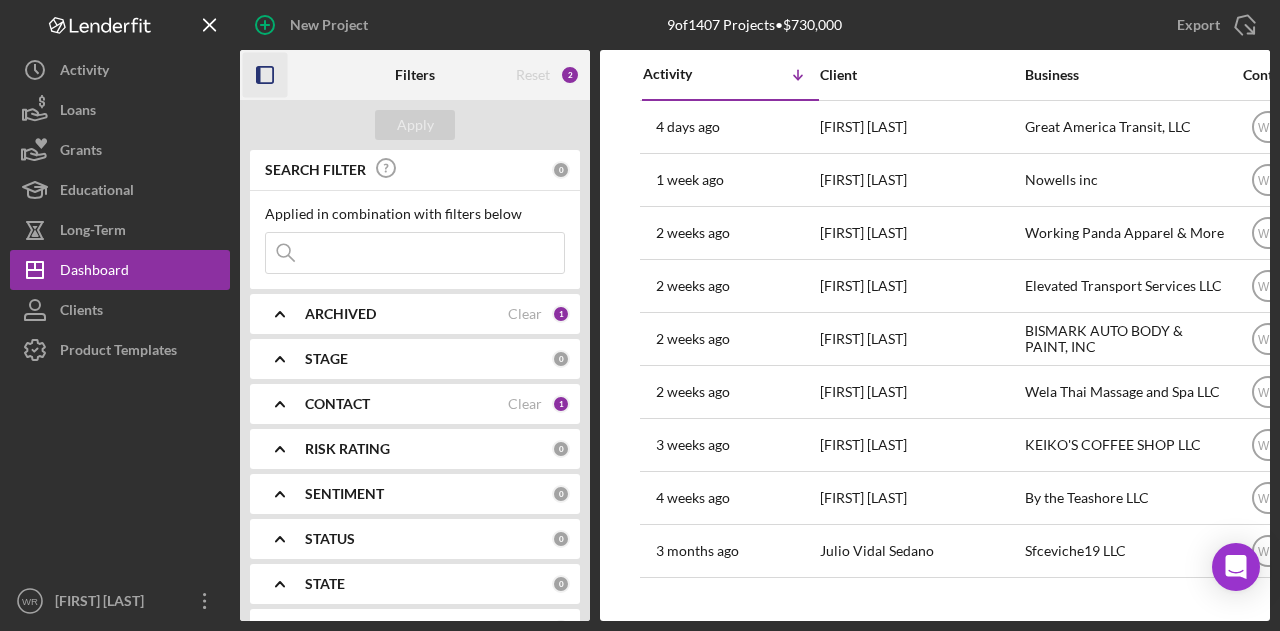 click 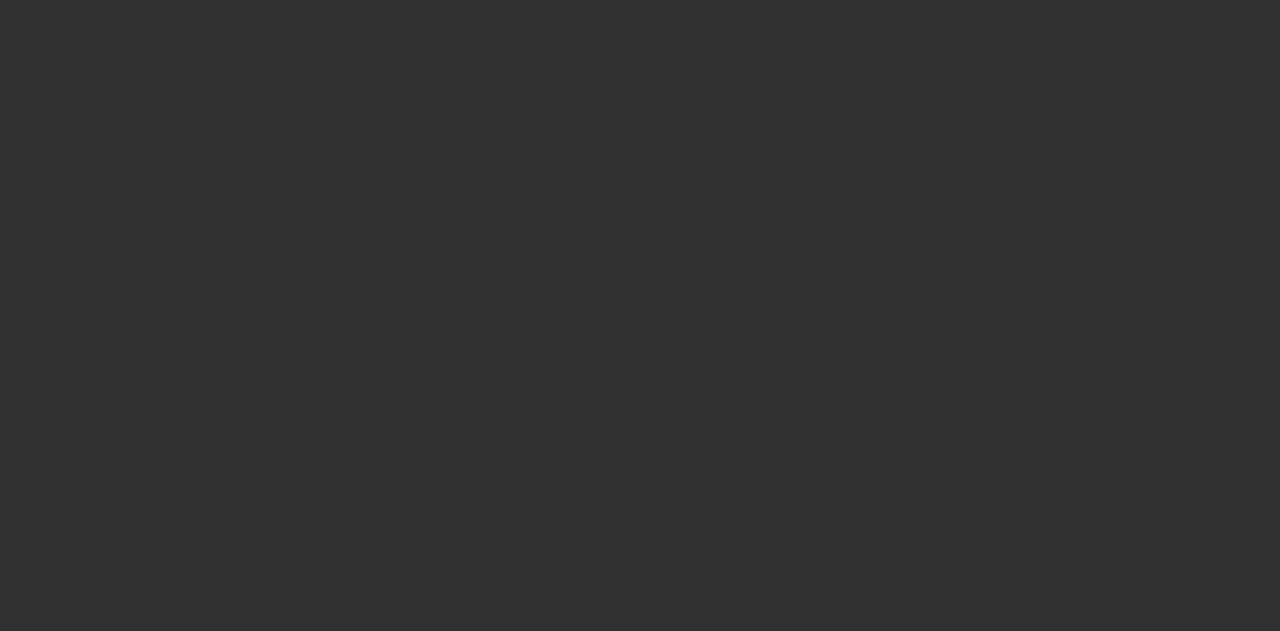 scroll, scrollTop: 0, scrollLeft: 0, axis: both 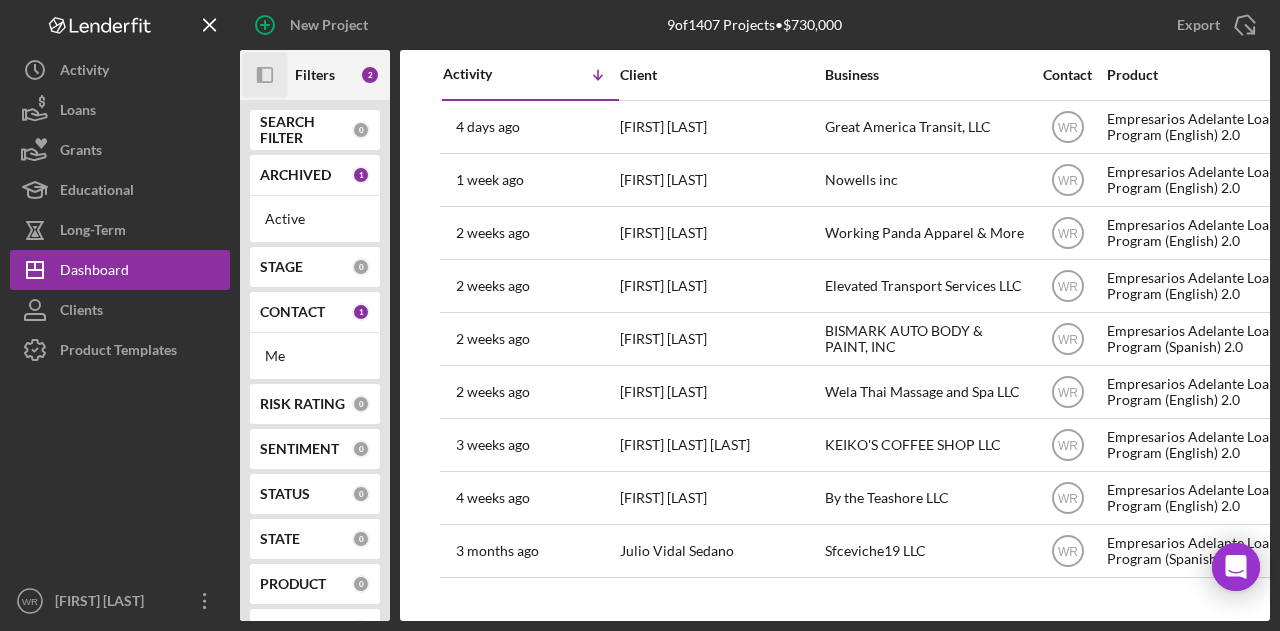 click on "Icon/Panel Side Expand" 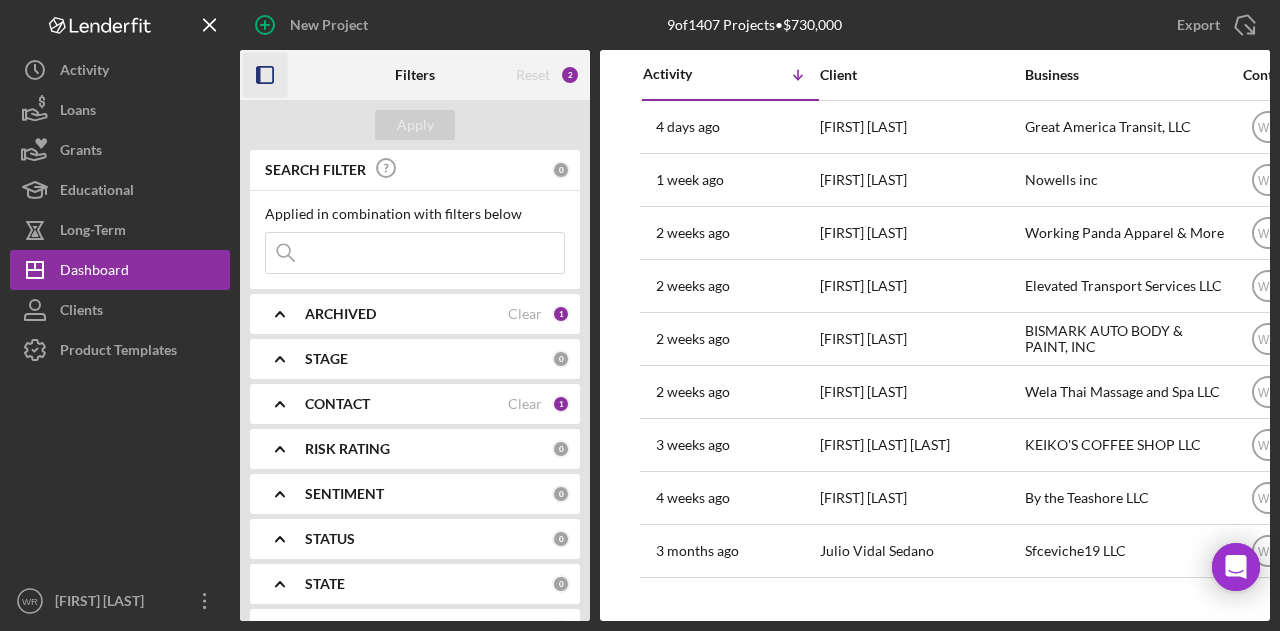 click on "CONTACT" at bounding box center [337, 404] 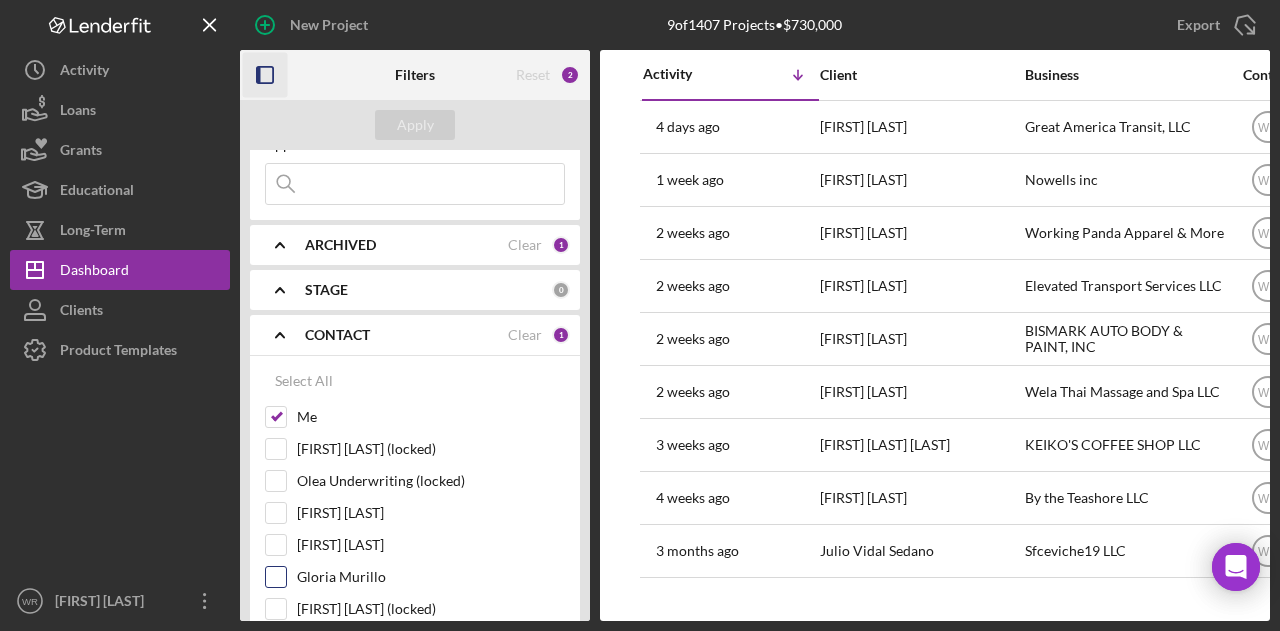 scroll, scrollTop: 100, scrollLeft: 0, axis: vertical 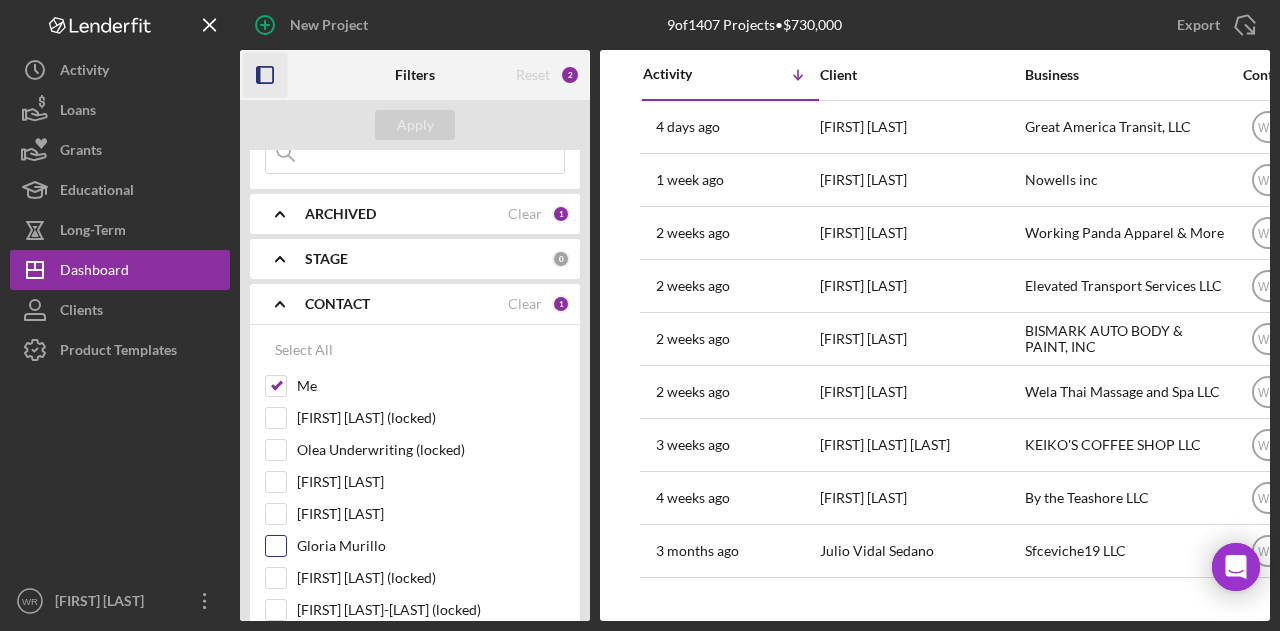 click on "Gloria Murillo" at bounding box center [431, 546] 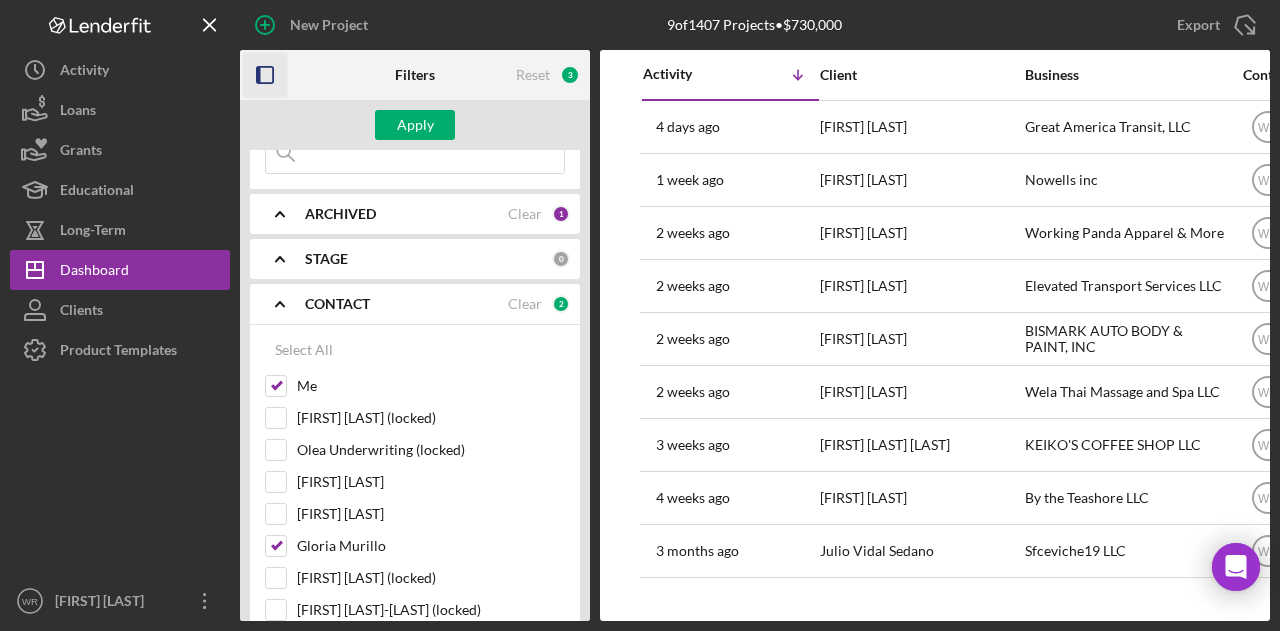 click on "Apply" at bounding box center [415, 125] 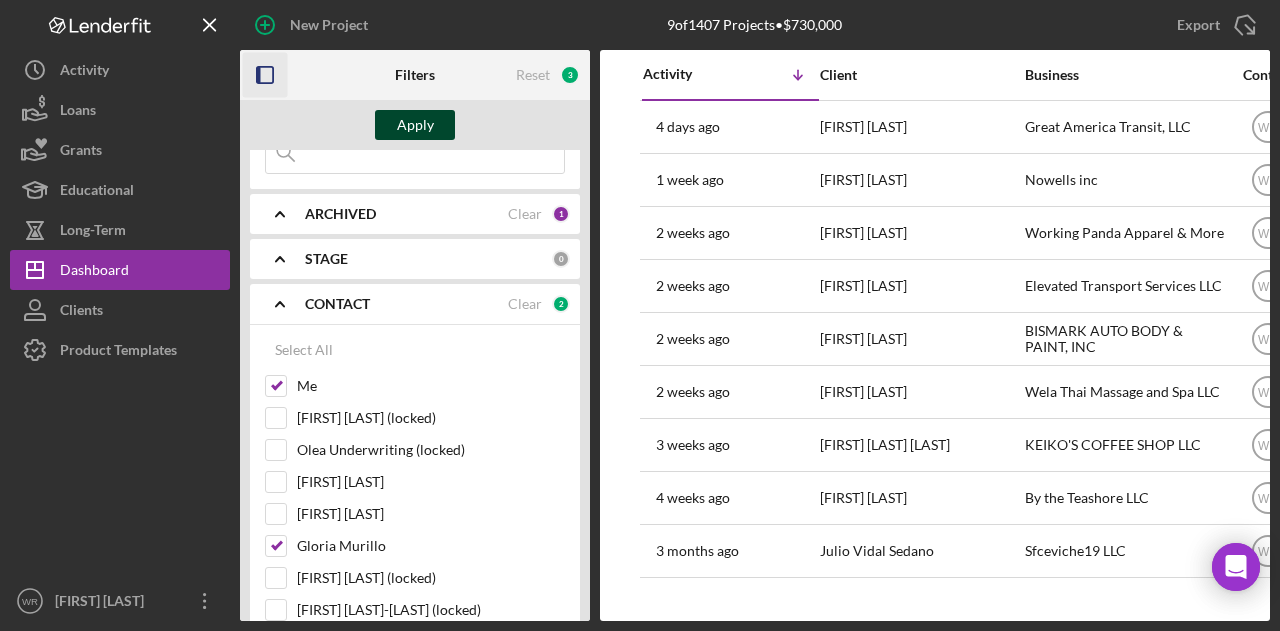 click on "Apply" at bounding box center (415, 125) 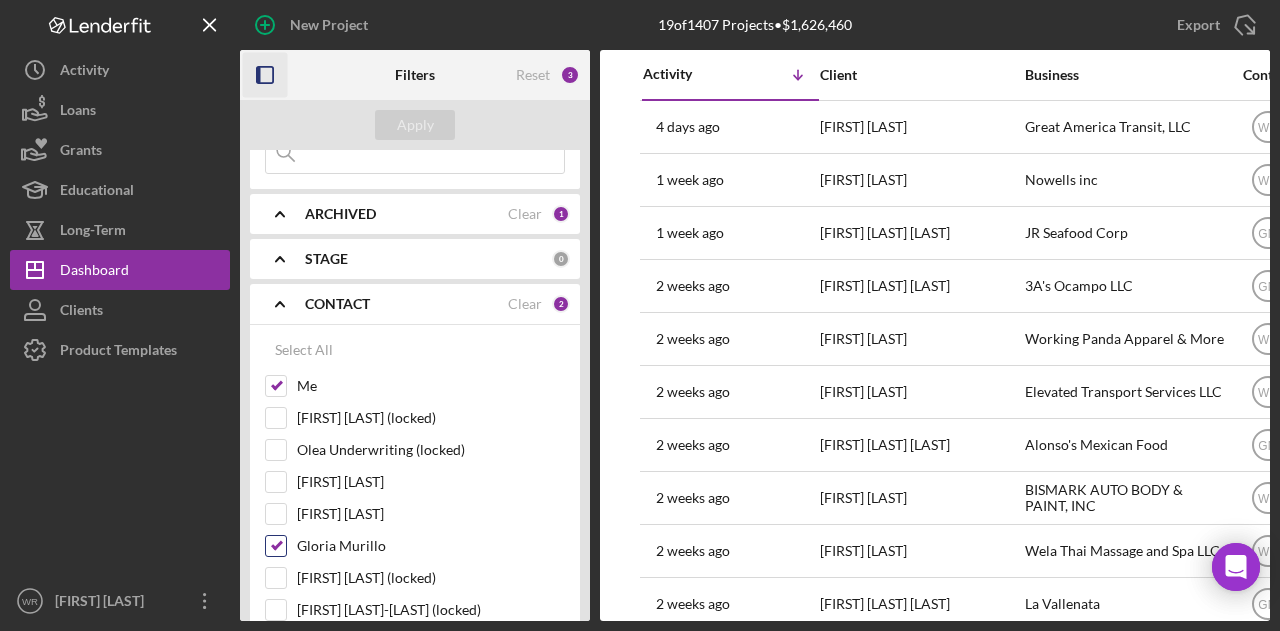 click on "Gloria Murillo" at bounding box center (431, 546) 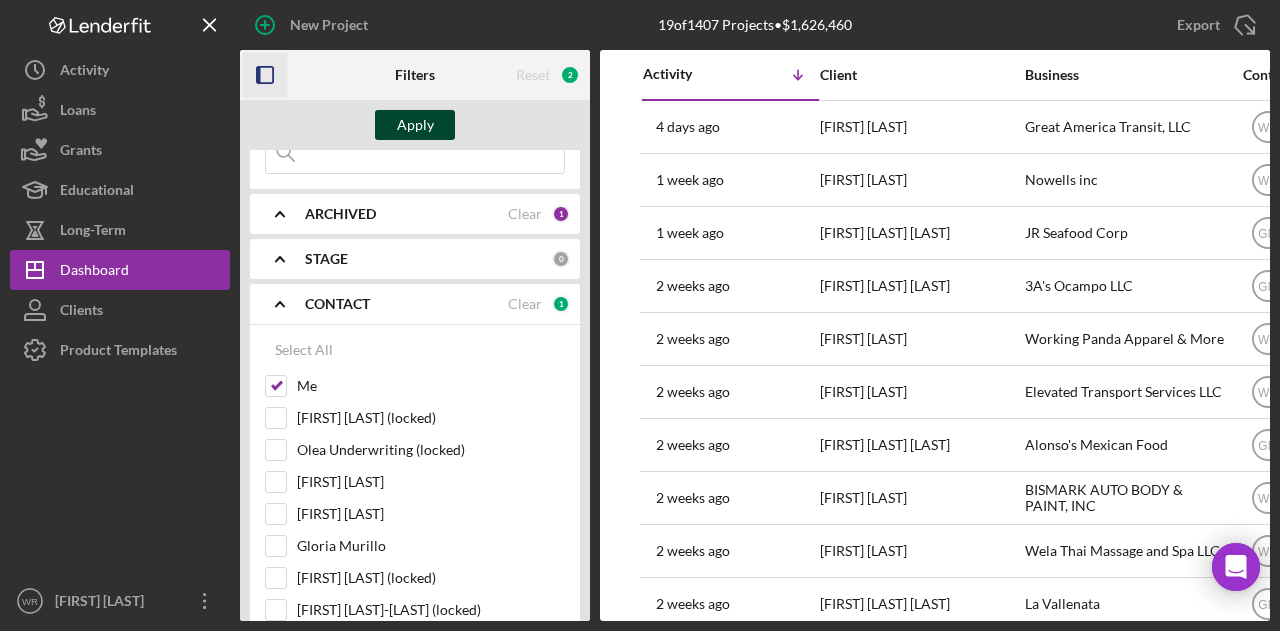 click on "Apply" at bounding box center [415, 125] 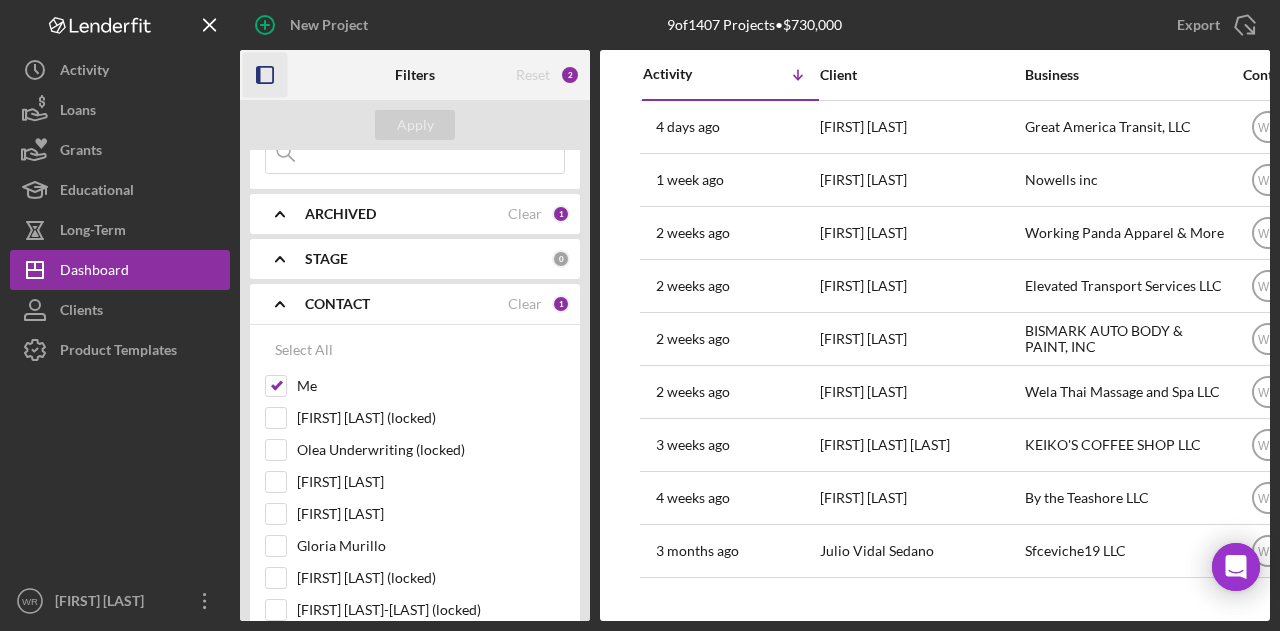 click 